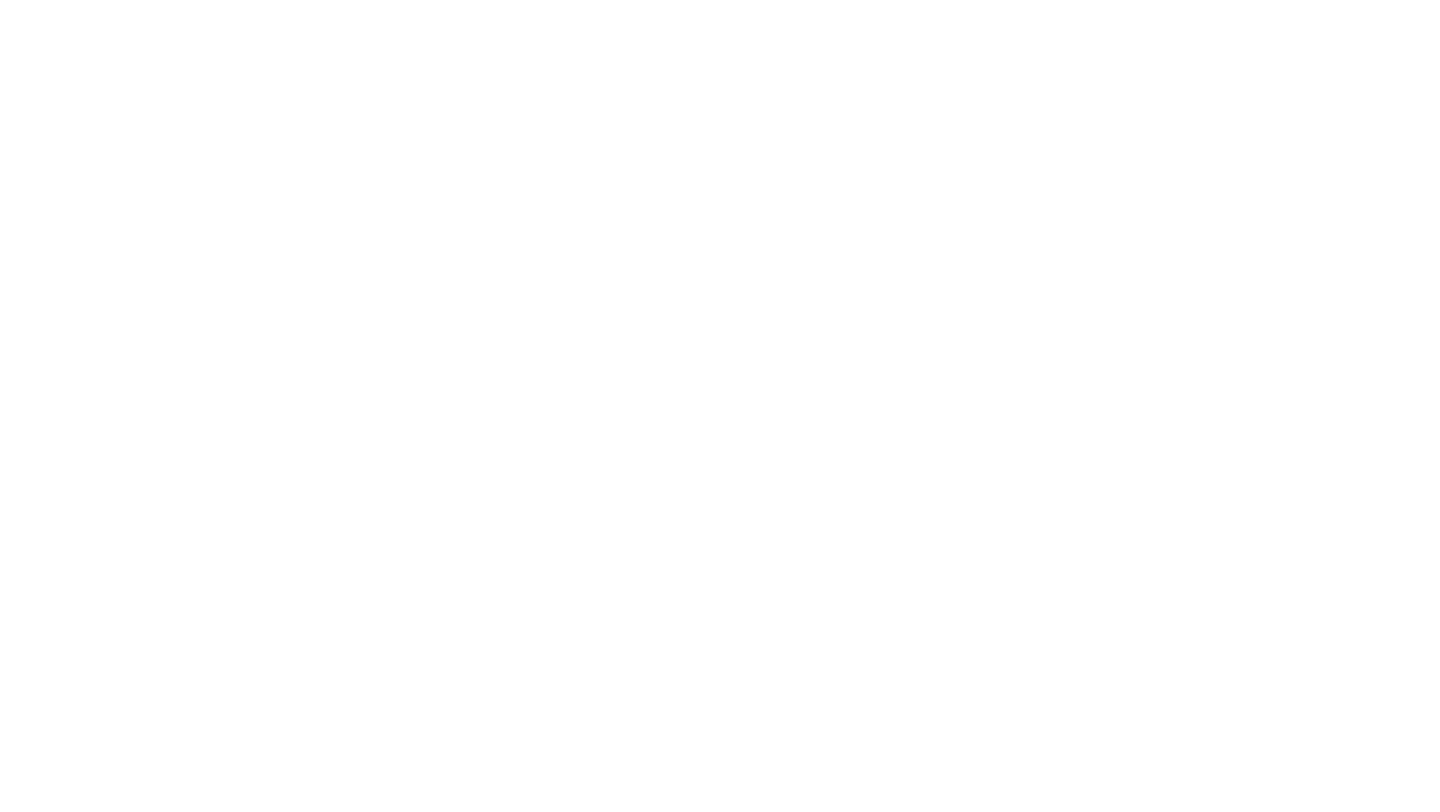 scroll, scrollTop: 0, scrollLeft: 0, axis: both 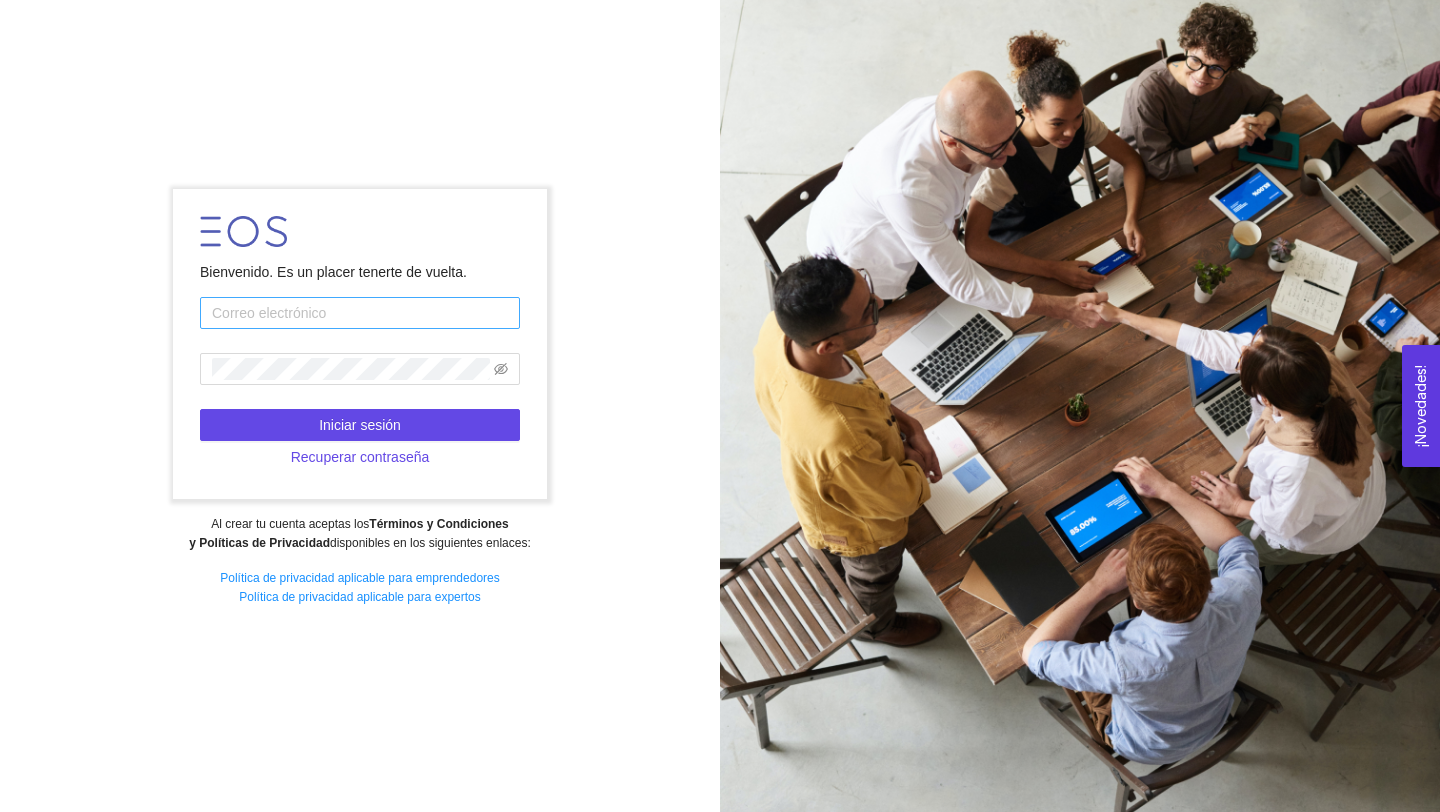 click at bounding box center [360, 313] 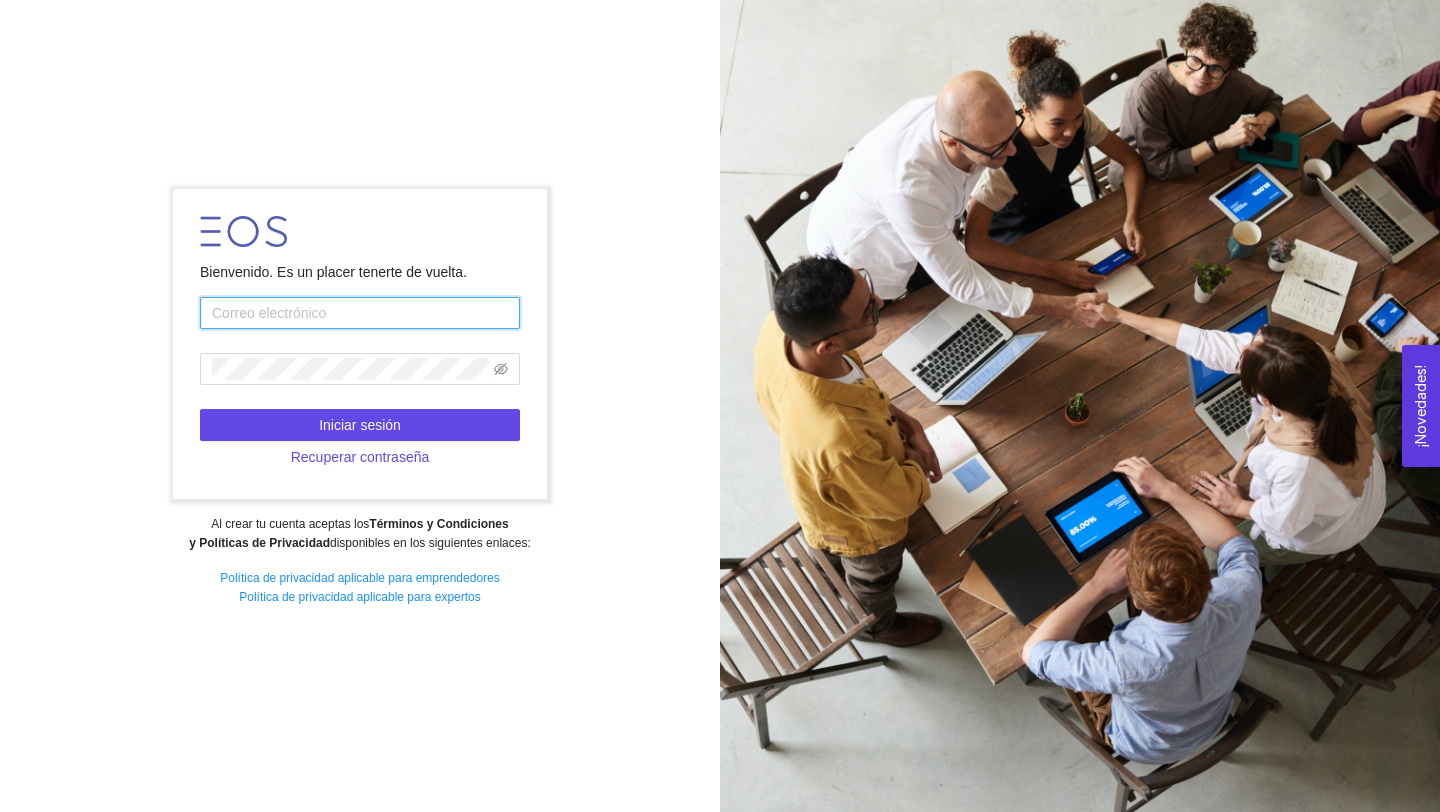 type on "[USERNAME].[LASTNAME]@[DOMAIN].mx" 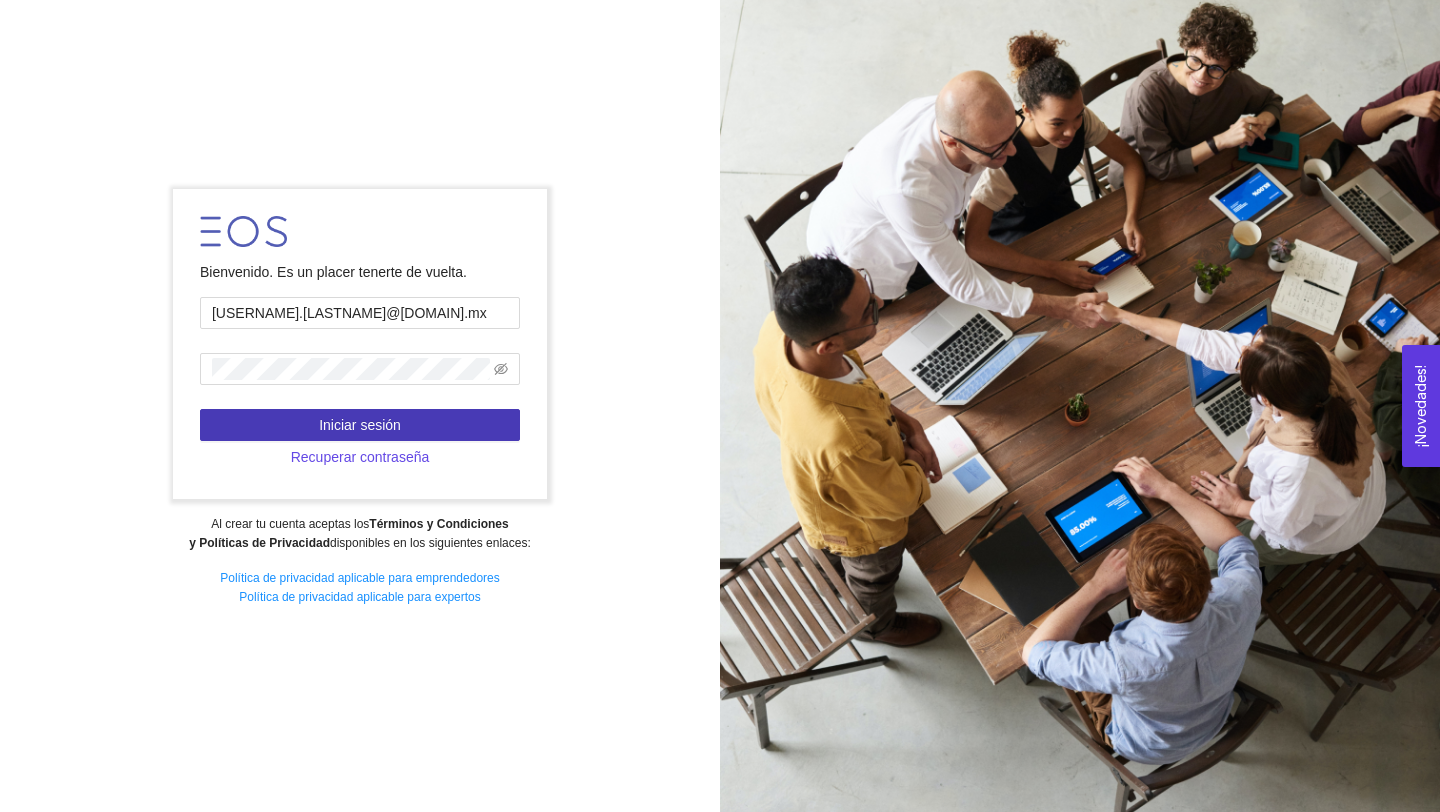 click on "Iniciar sesión" at bounding box center (360, 425) 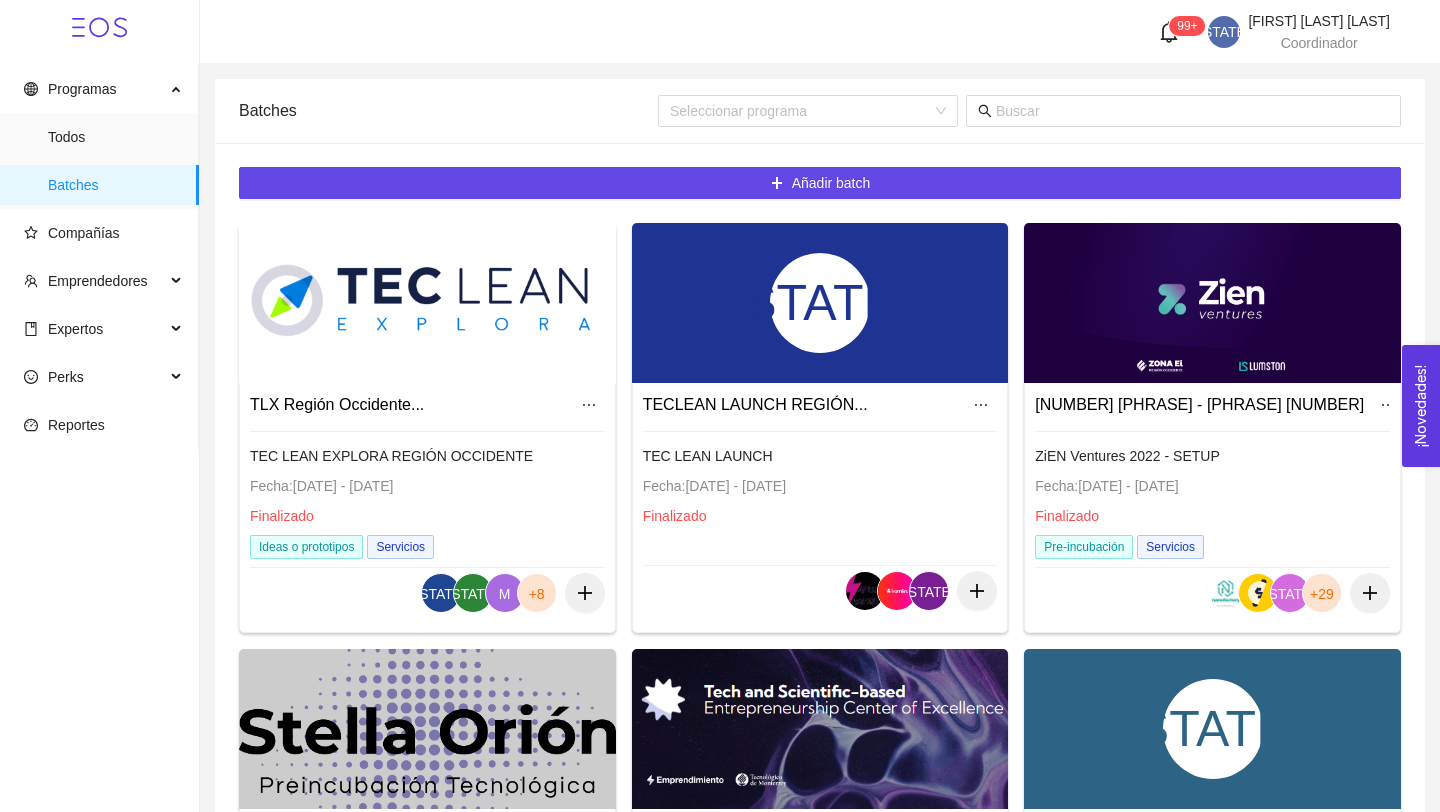 click on "Emprendedores" at bounding box center [98, 281] 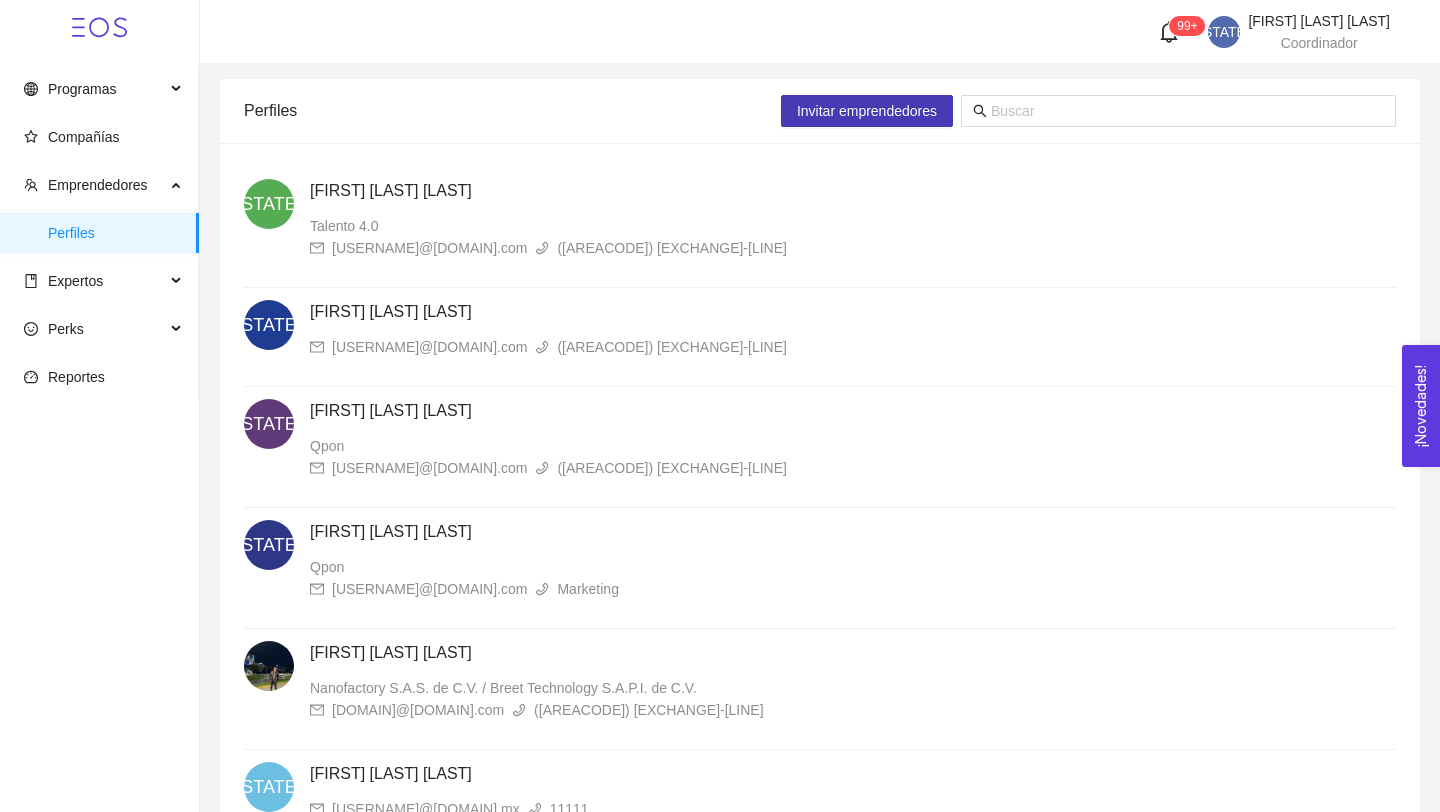 click on "Invitar emprendedores" at bounding box center [867, 111] 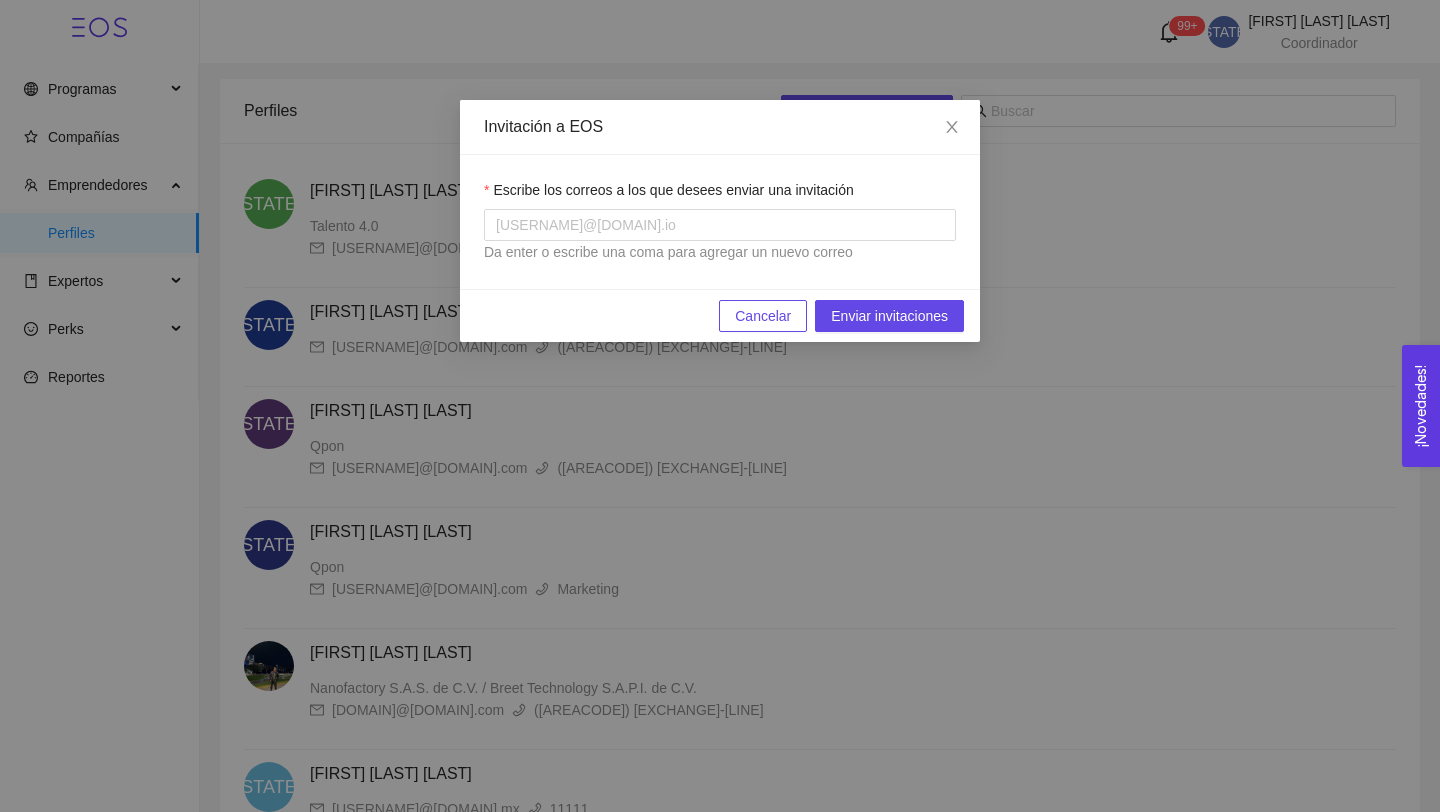 click on "usuario@eossolution.io" at bounding box center (720, 225) 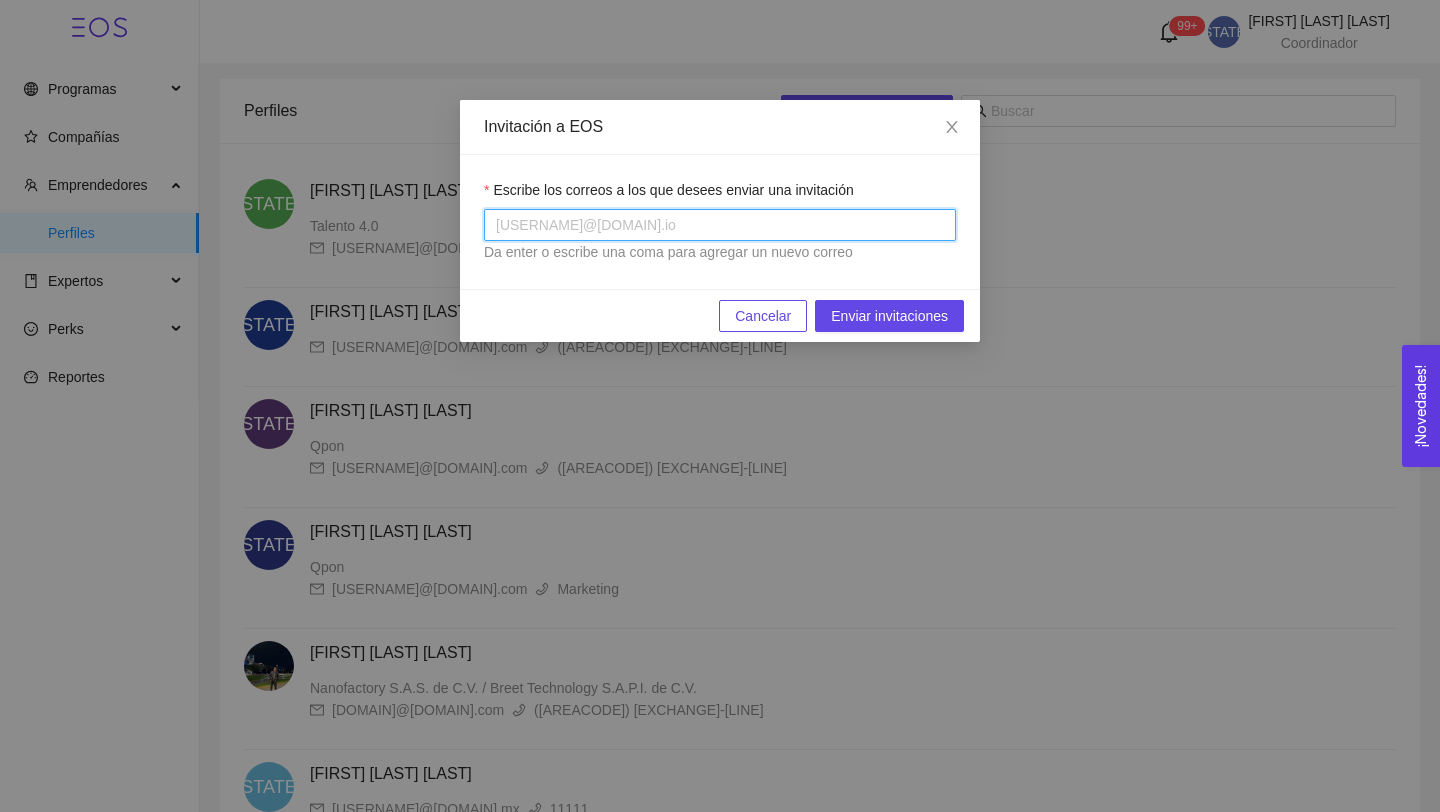 paste on "emilcastle2608@gmail.com" 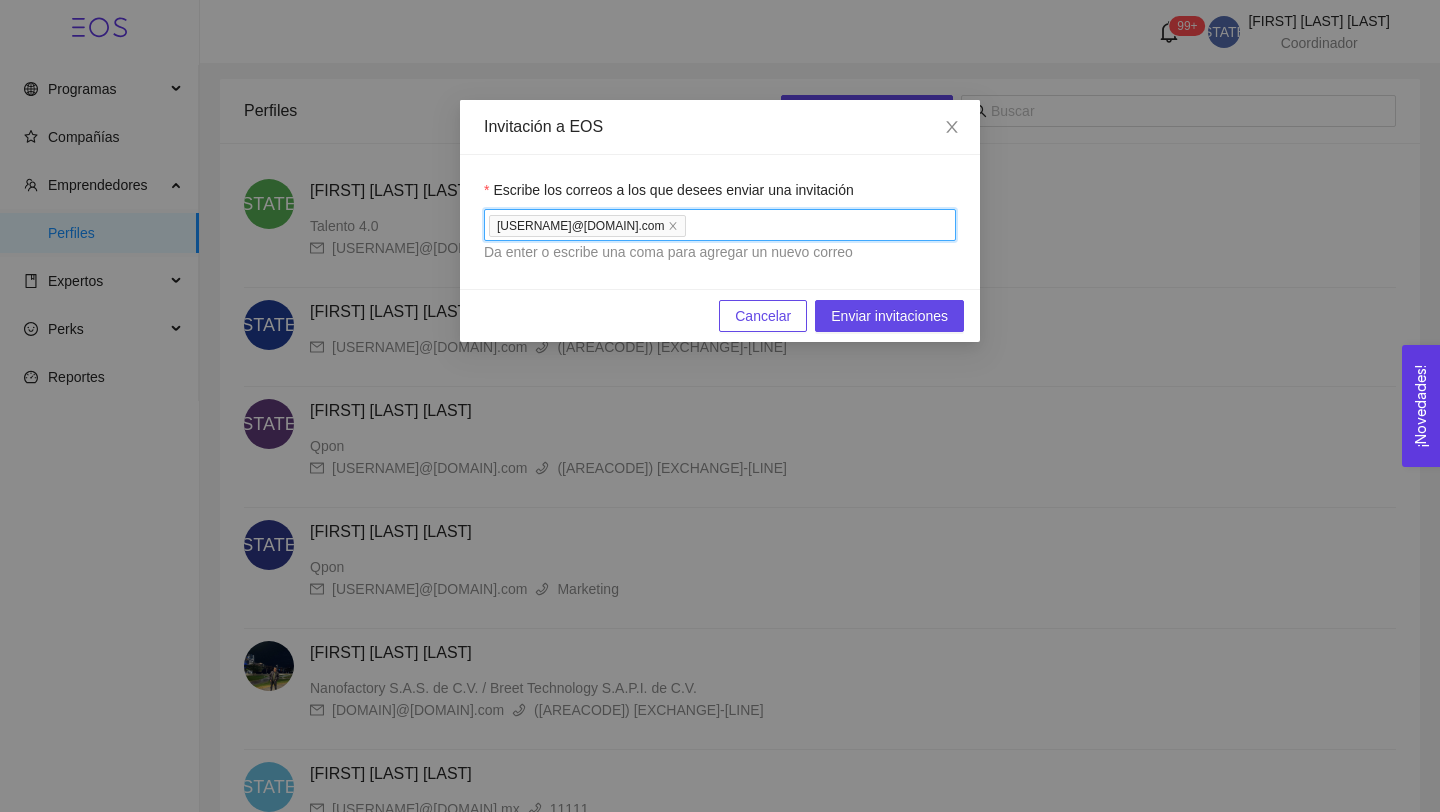 paste on "jesusvasquezjr3@proton.me" 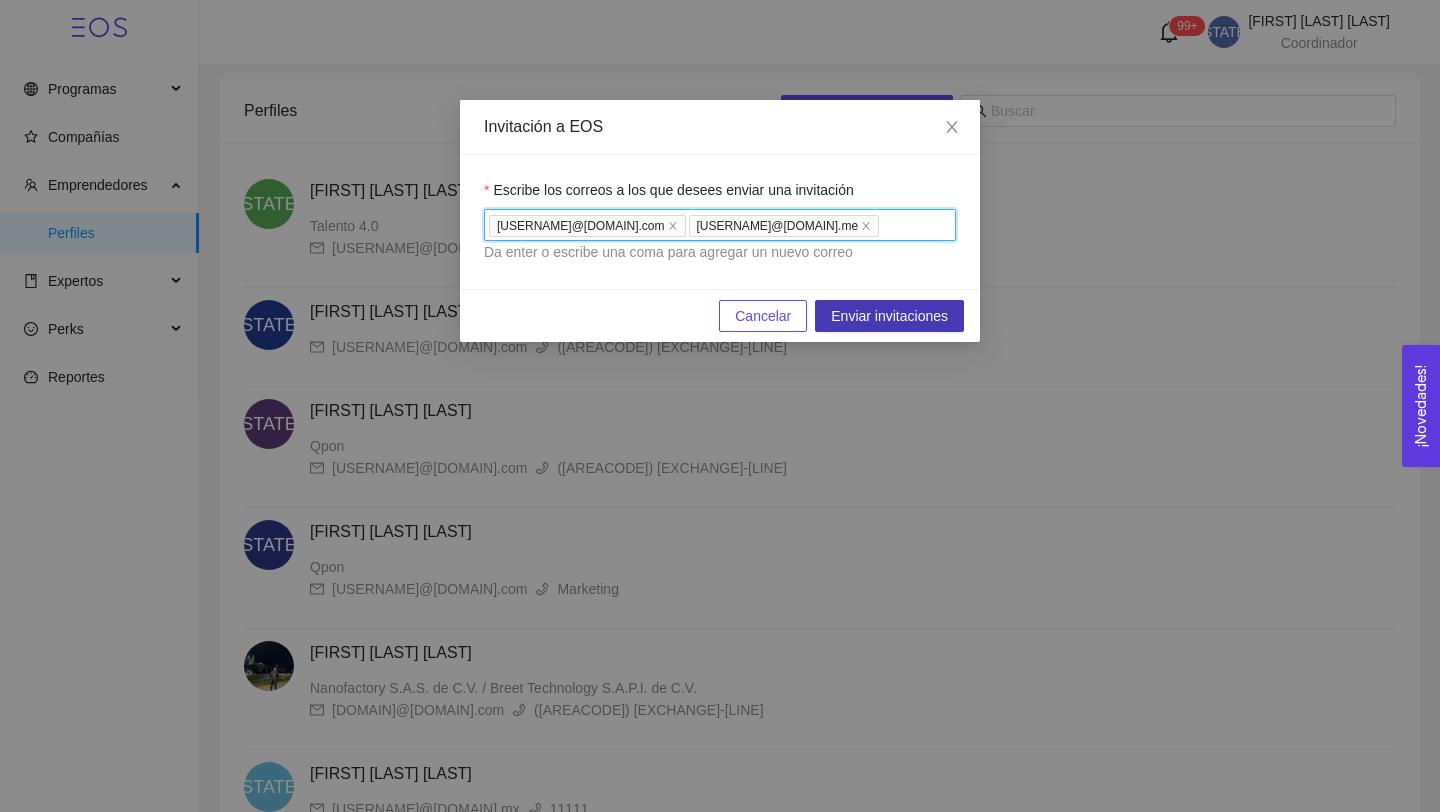click on "Enviar invitaciones" at bounding box center (889, 316) 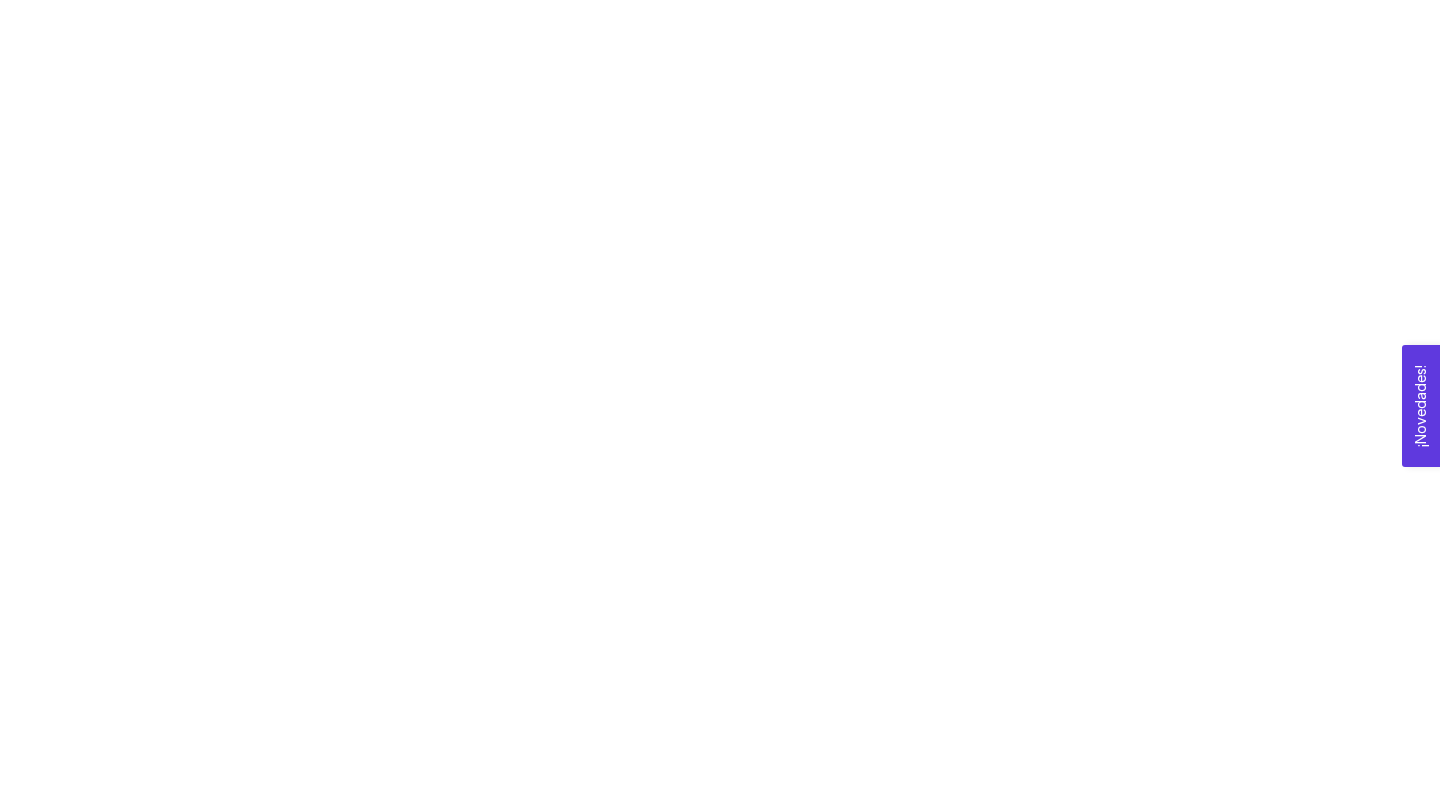 scroll, scrollTop: 0, scrollLeft: 0, axis: both 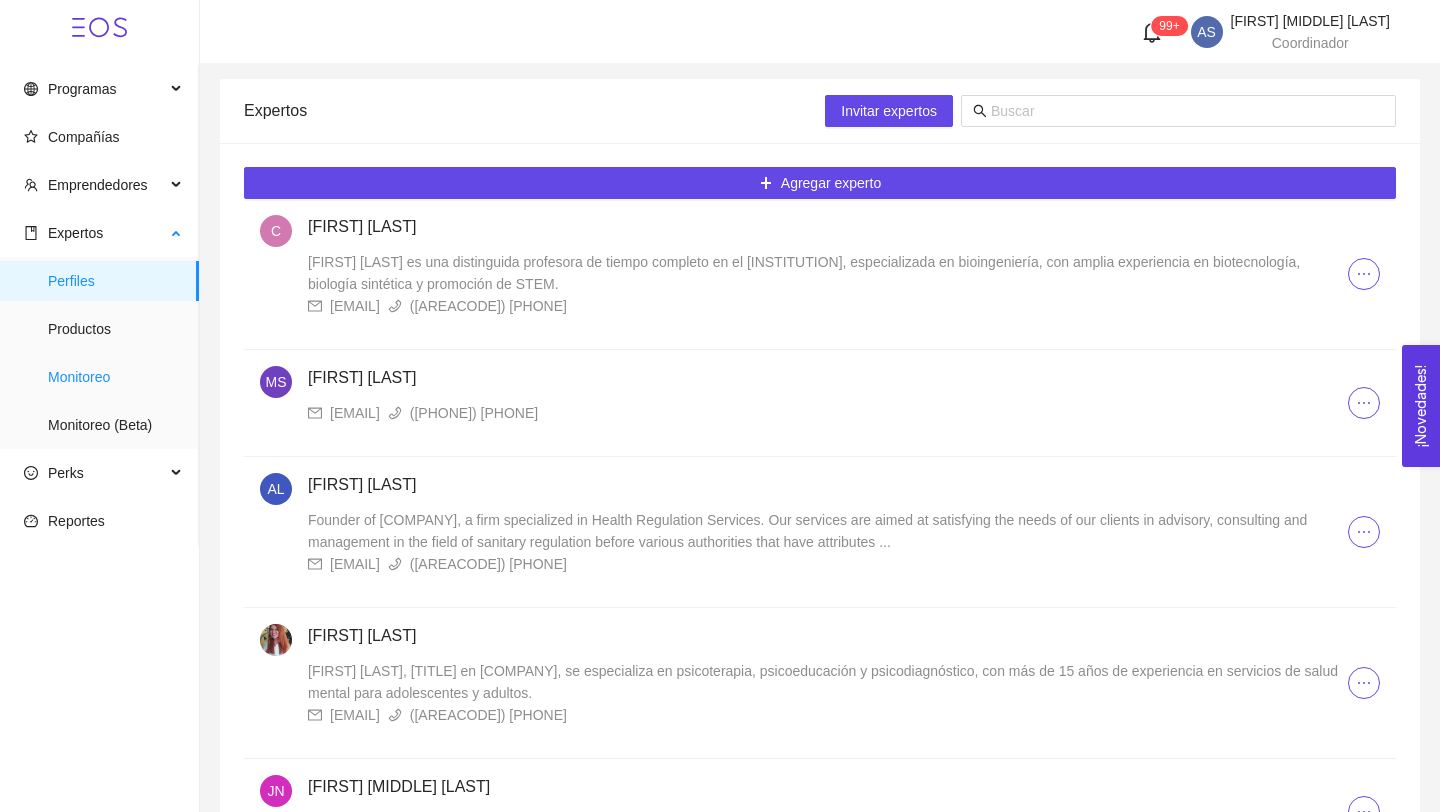 click on "Monitoreo" at bounding box center [115, 377] 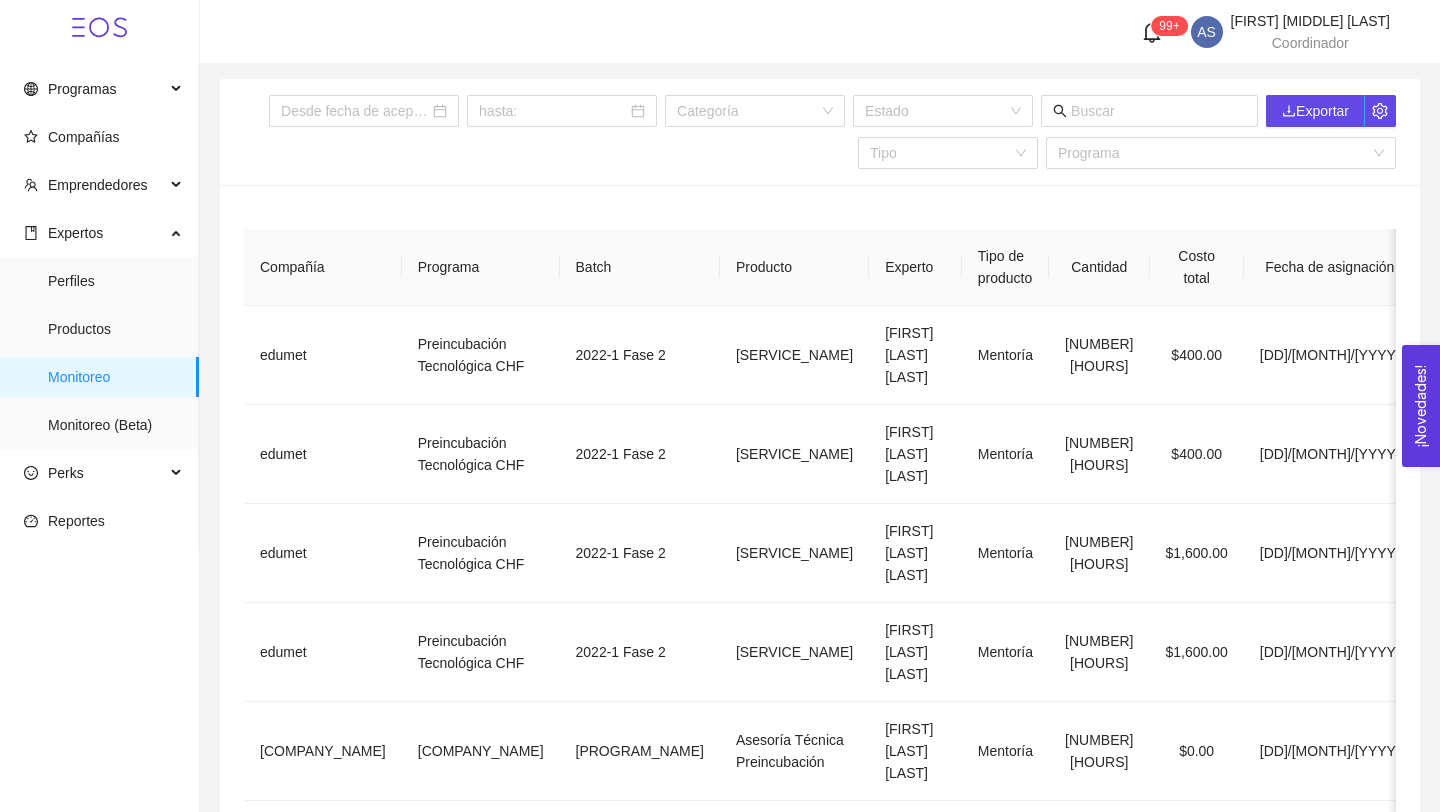 scroll, scrollTop: 0, scrollLeft: 167, axis: horizontal 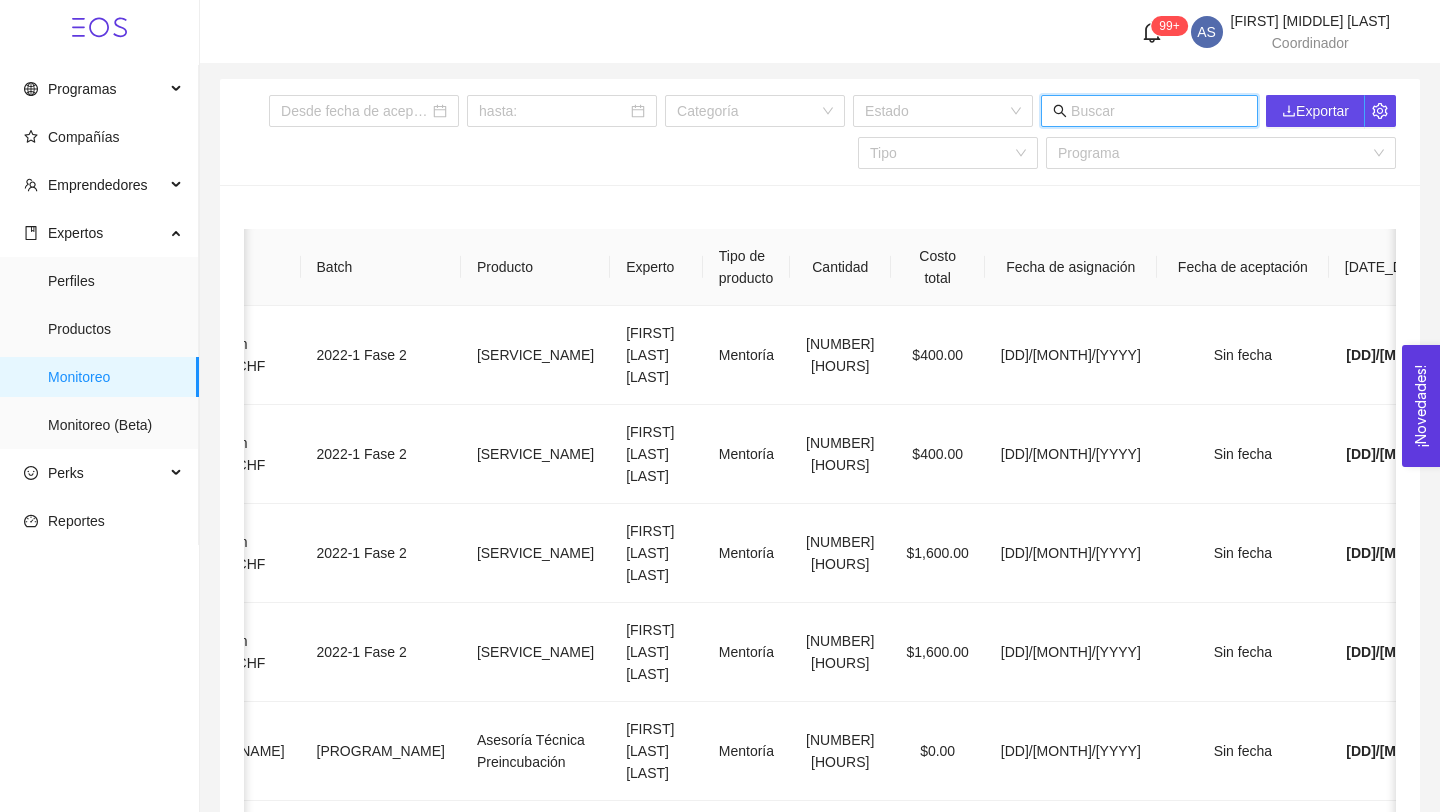 drag, startPoint x: 88, startPoint y: 369, endPoint x: 1129, endPoint y: 100, distance: 1075.194 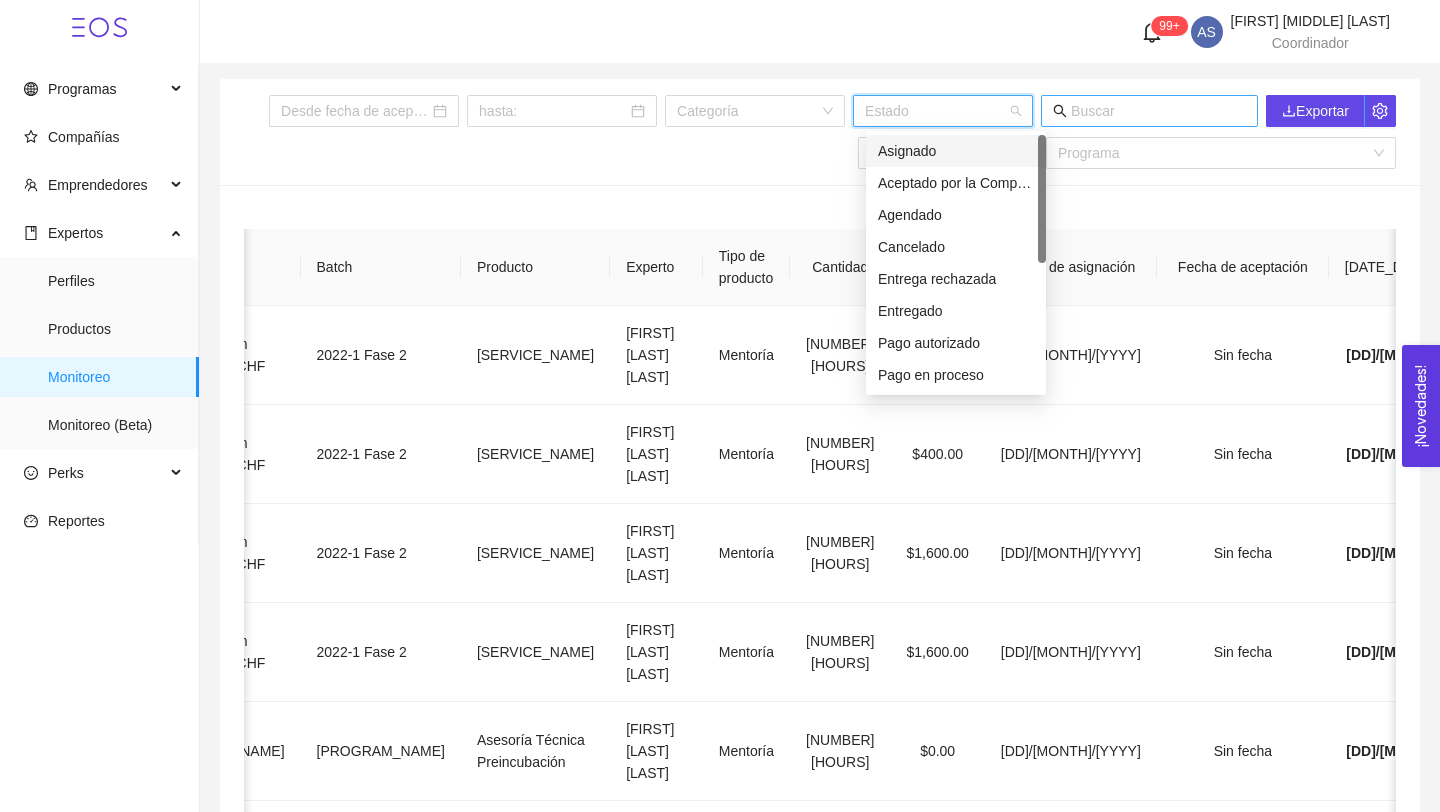 click on "Aceptado por la Compañía" at bounding box center [956, 183] 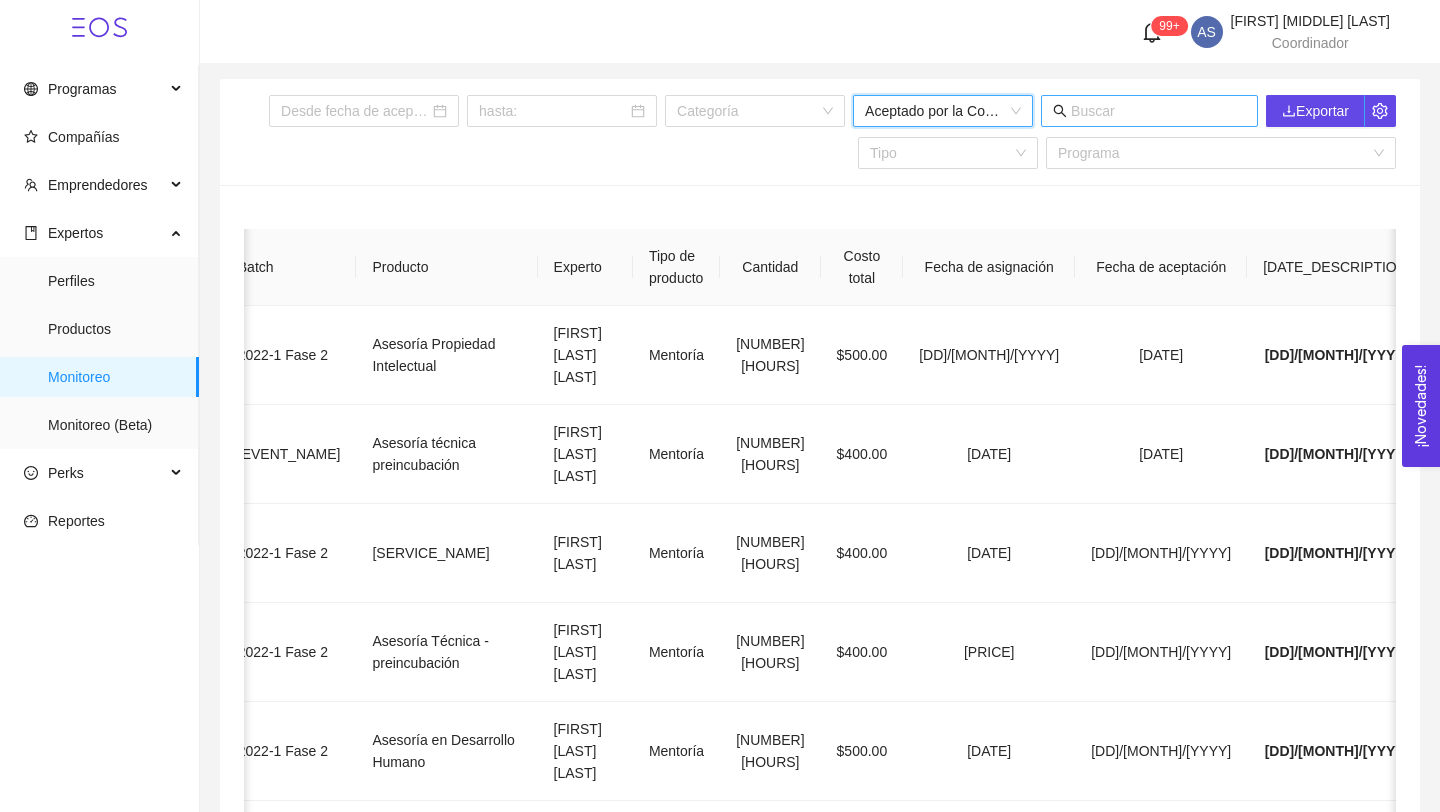 scroll, scrollTop: 2, scrollLeft: 0, axis: vertical 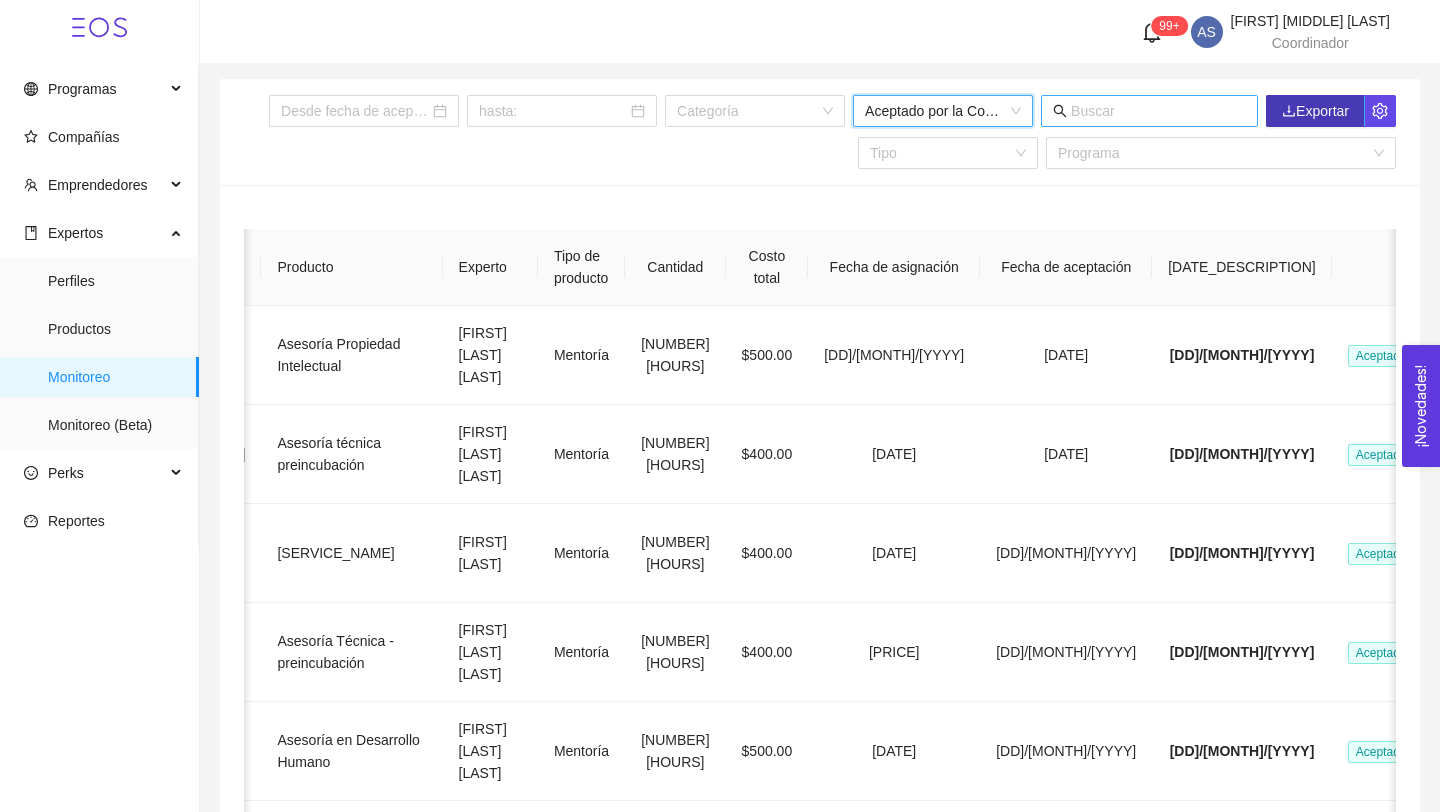 click on "Exportar" at bounding box center (1315, 111) 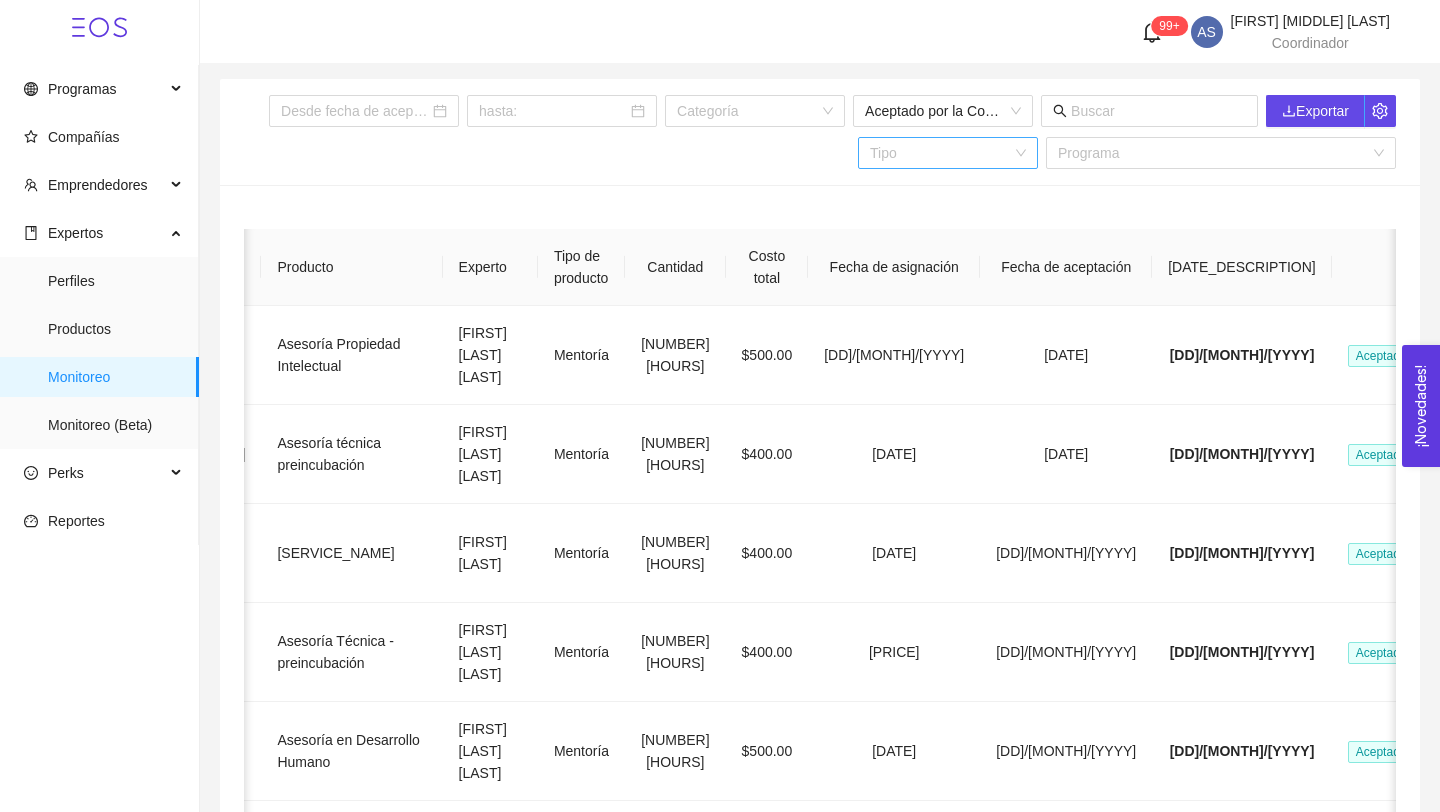 click at bounding box center (941, 153) 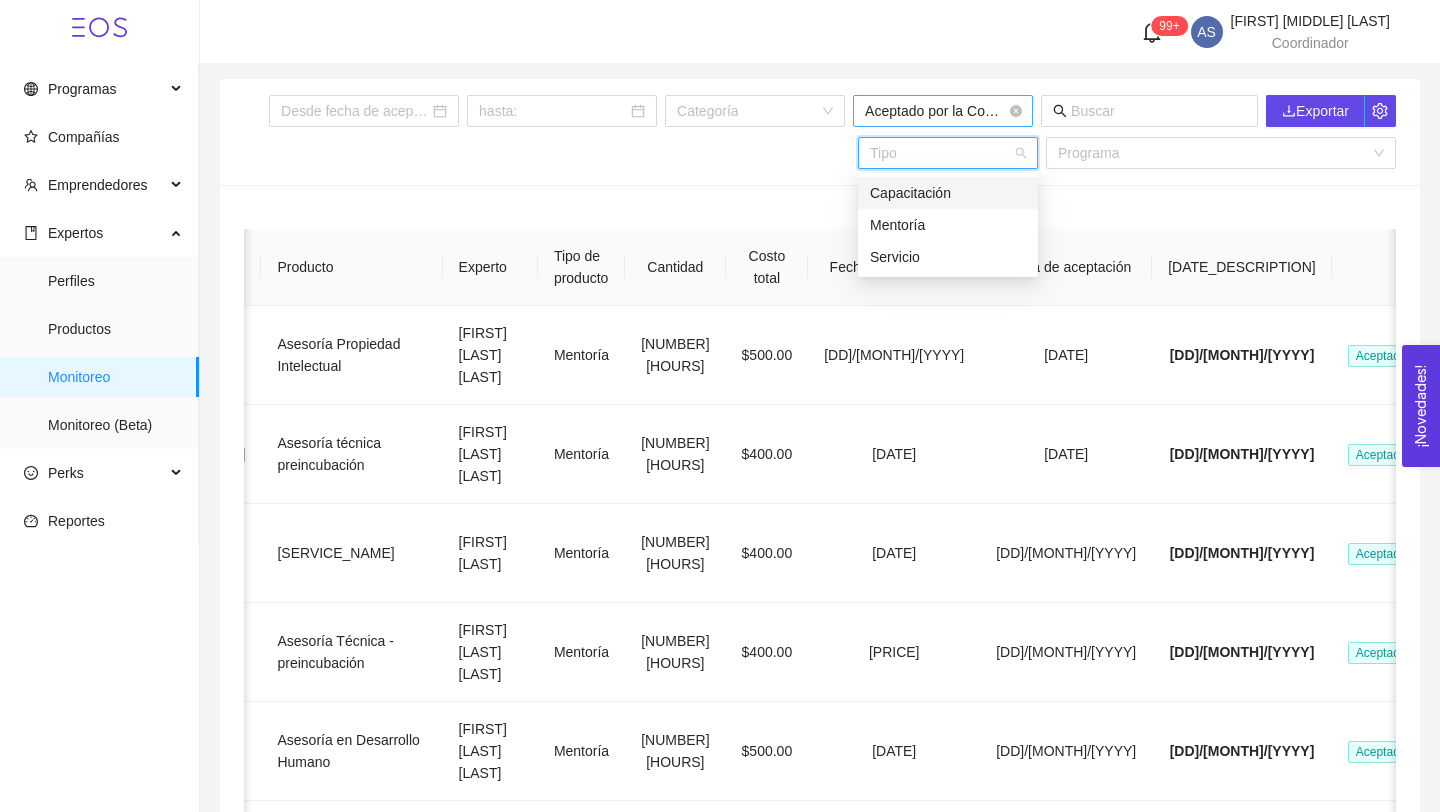 drag, startPoint x: 872, startPoint y: 144, endPoint x: 1019, endPoint y: 111, distance: 150.65855 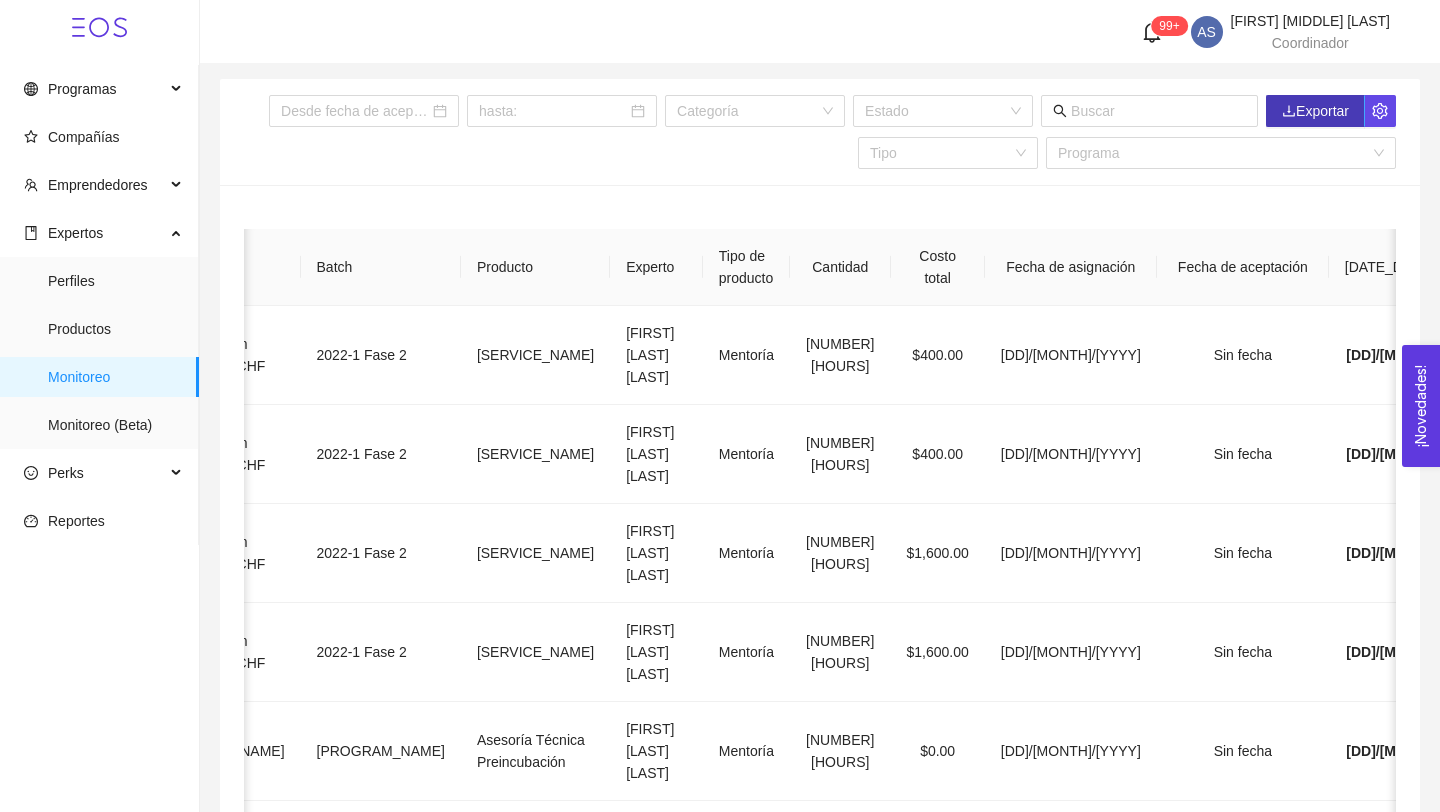 drag, startPoint x: 1028, startPoint y: 111, endPoint x: 1324, endPoint y: 114, distance: 296.0152 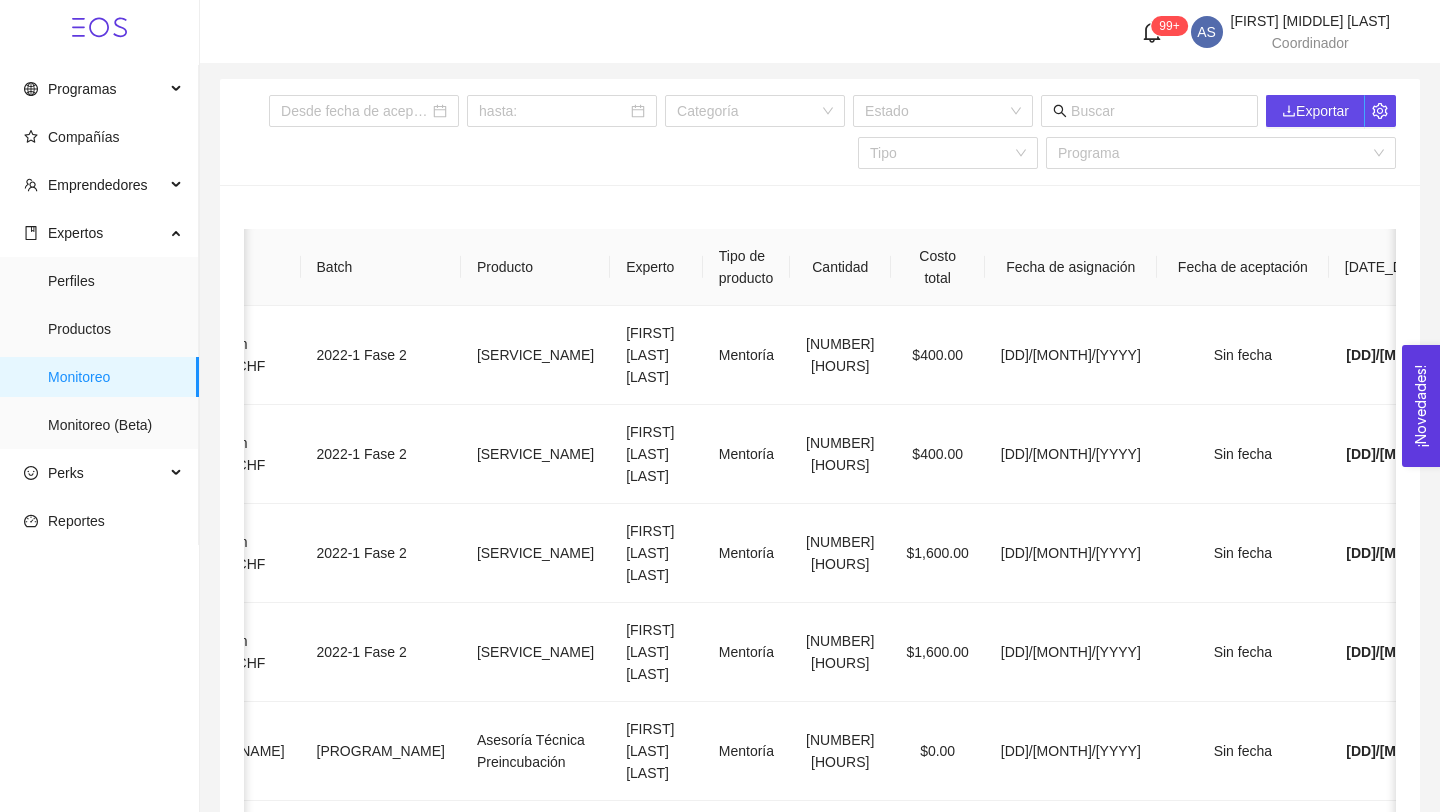 drag, startPoint x: 1324, startPoint y: 114, endPoint x: 874, endPoint y: 195, distance: 457.2319 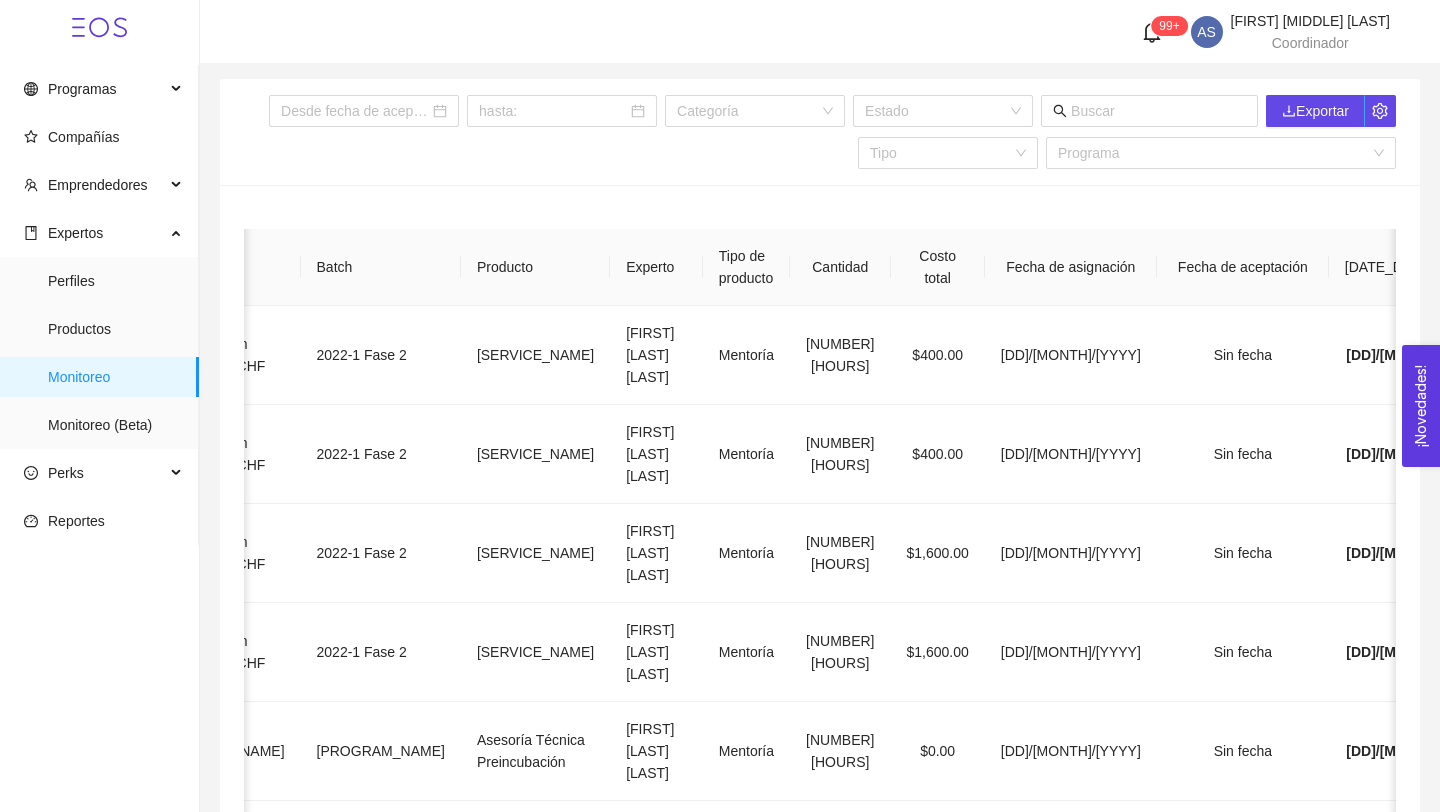 click on "99+ AS [FIRST] [MIDDLE] [LAST] Coordinador" at bounding box center (820, 32) 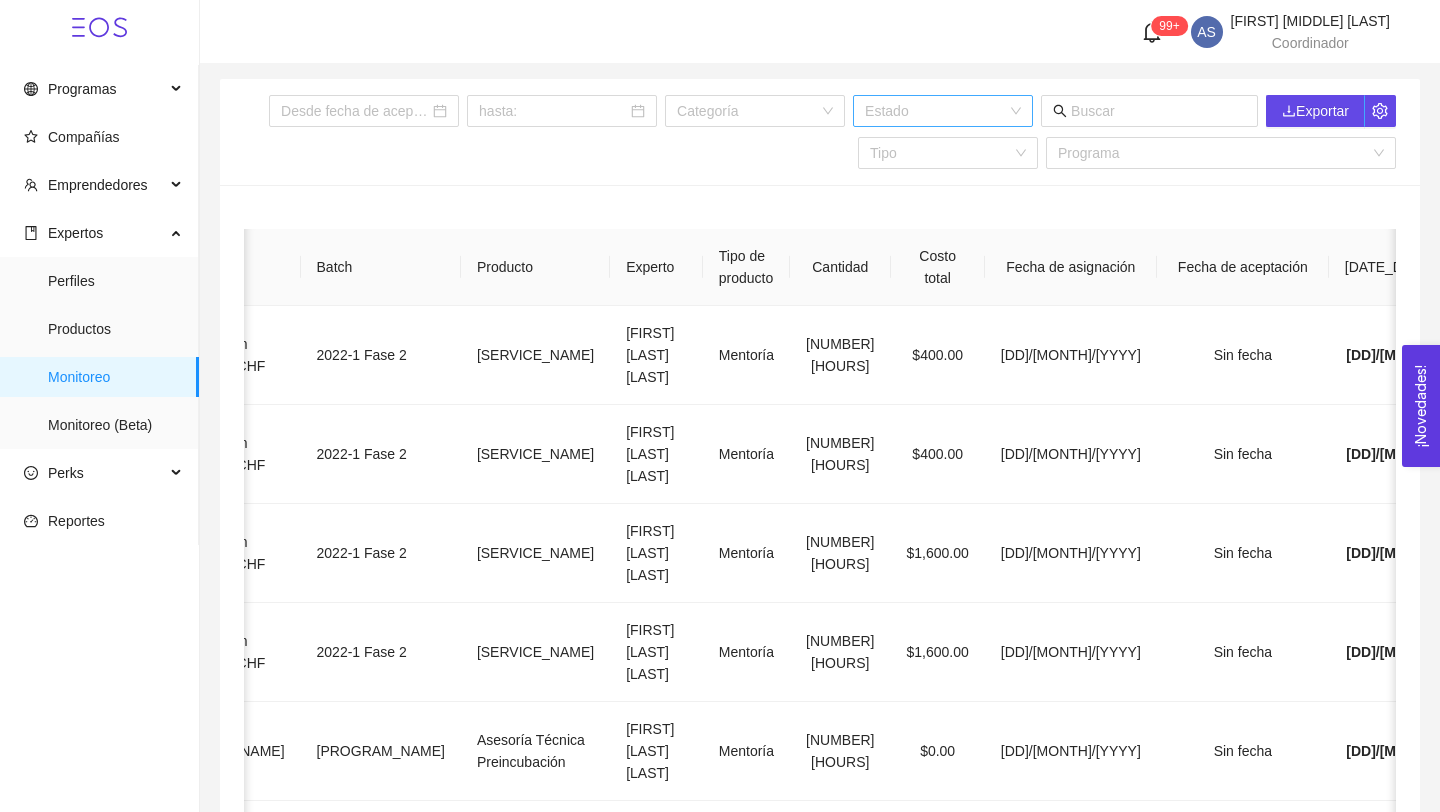 drag, startPoint x: 848, startPoint y: 20, endPoint x: 1044, endPoint y: 111, distance: 216.09488 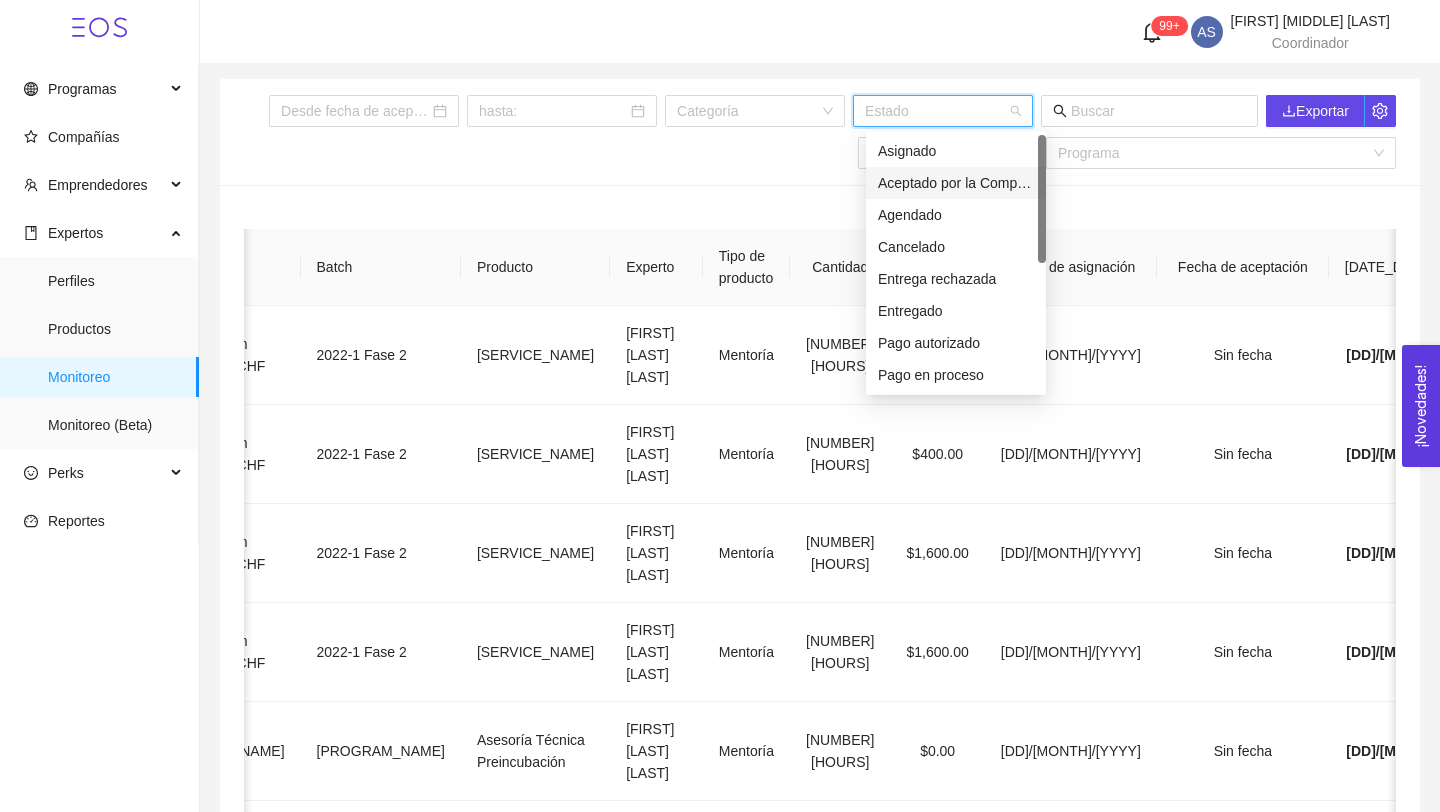 click on "Entregado" at bounding box center [956, 311] 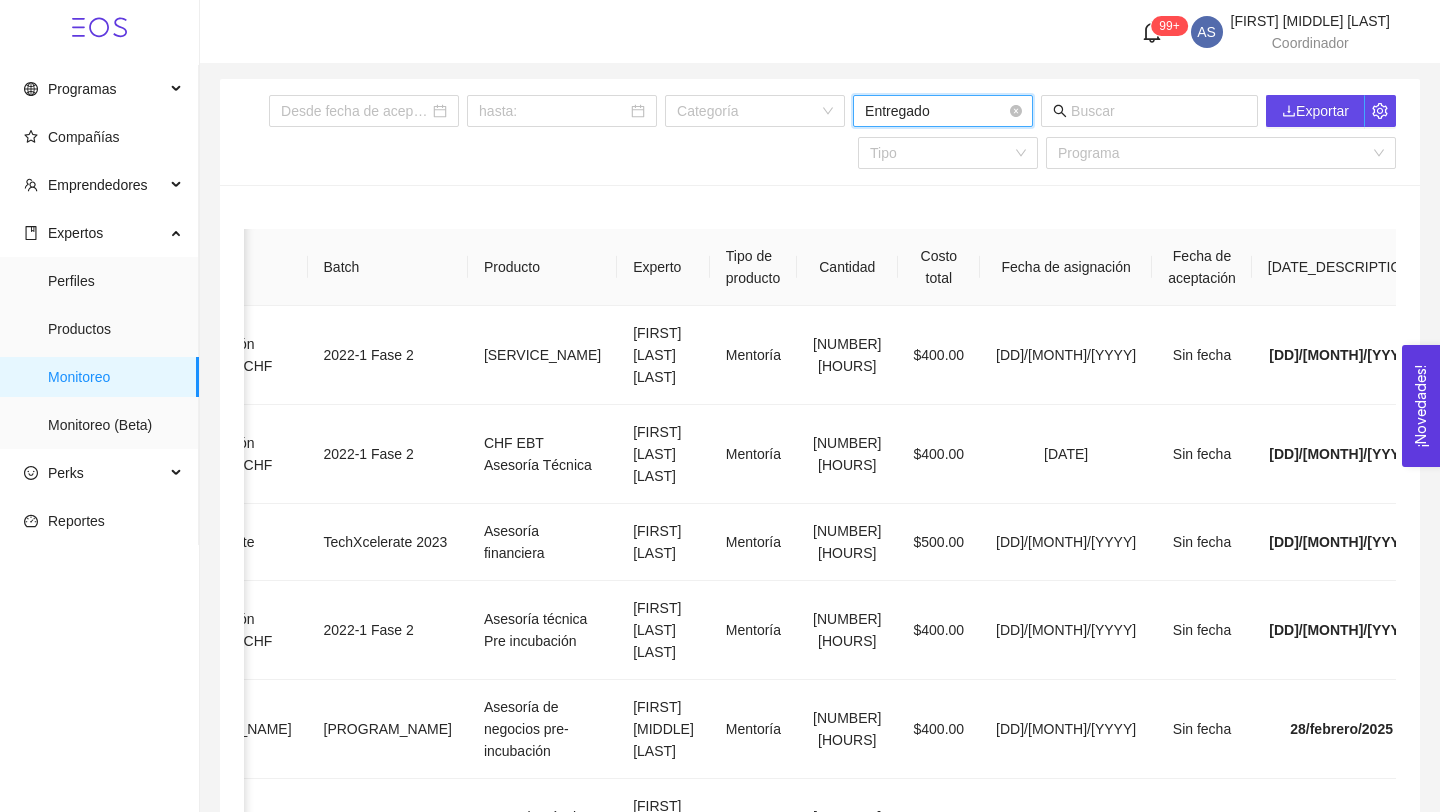 drag, startPoint x: 1044, startPoint y: 111, endPoint x: 1027, endPoint y: 104, distance: 18.384777 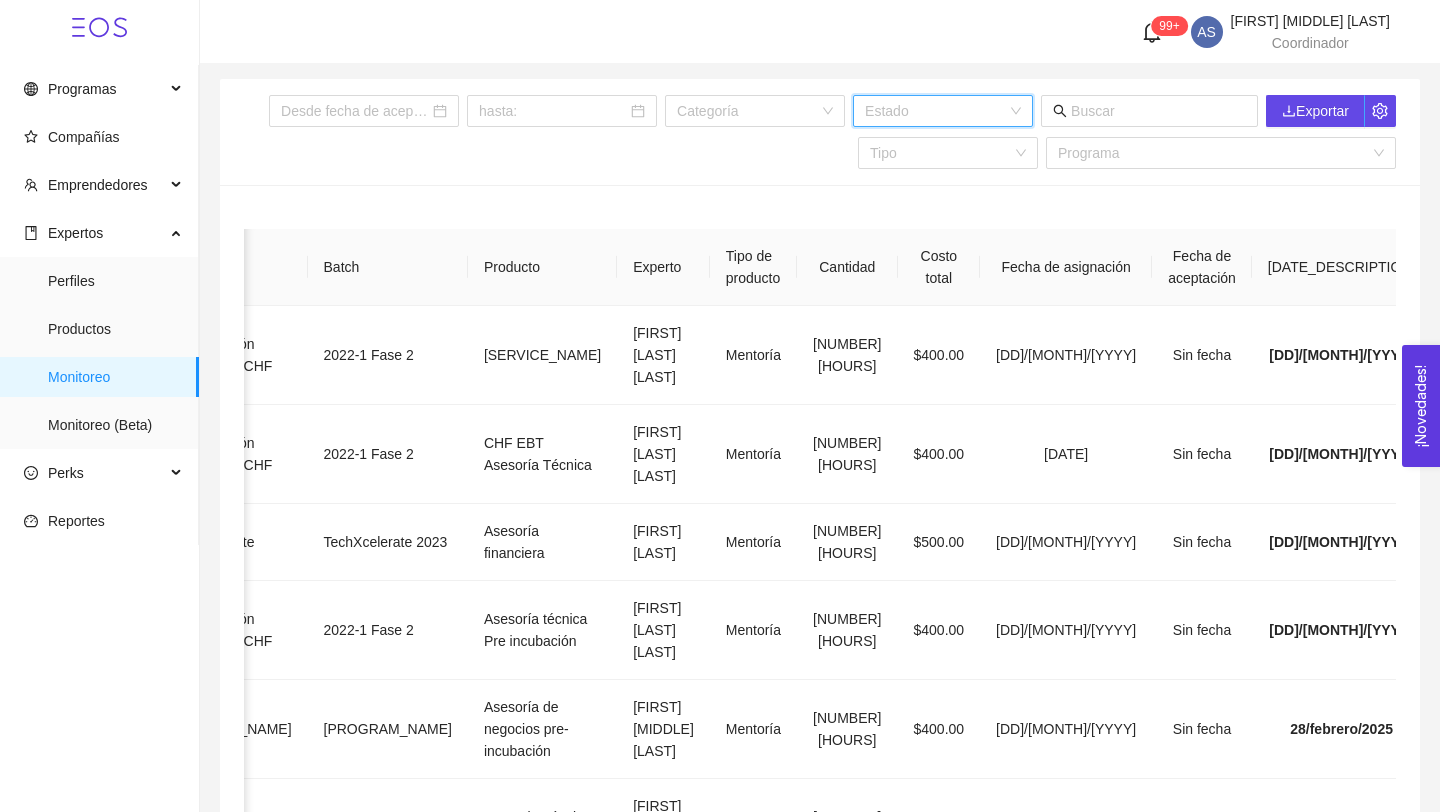 click on "Estado" at bounding box center (943, 111) 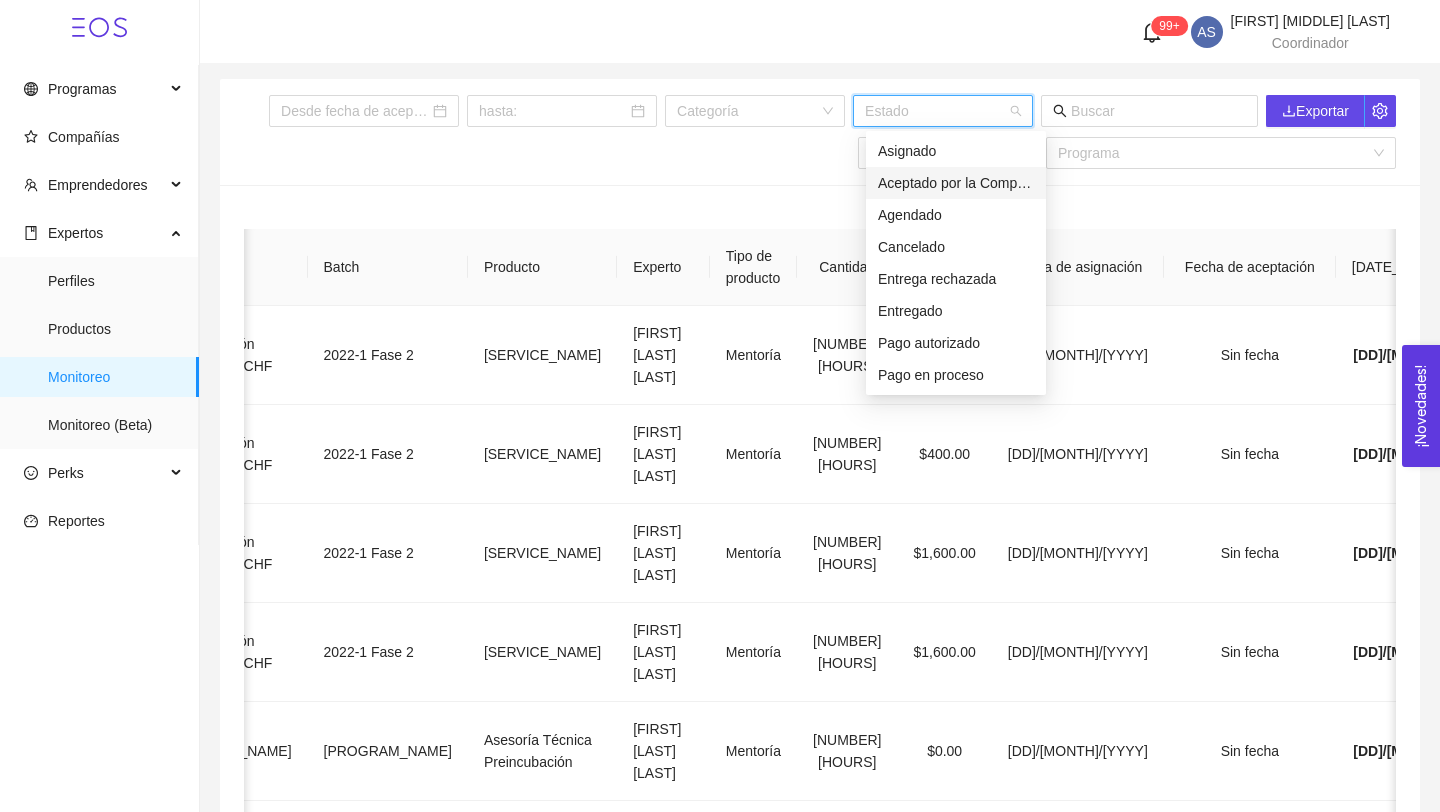 click on "Pago autorizado" at bounding box center (956, 151) 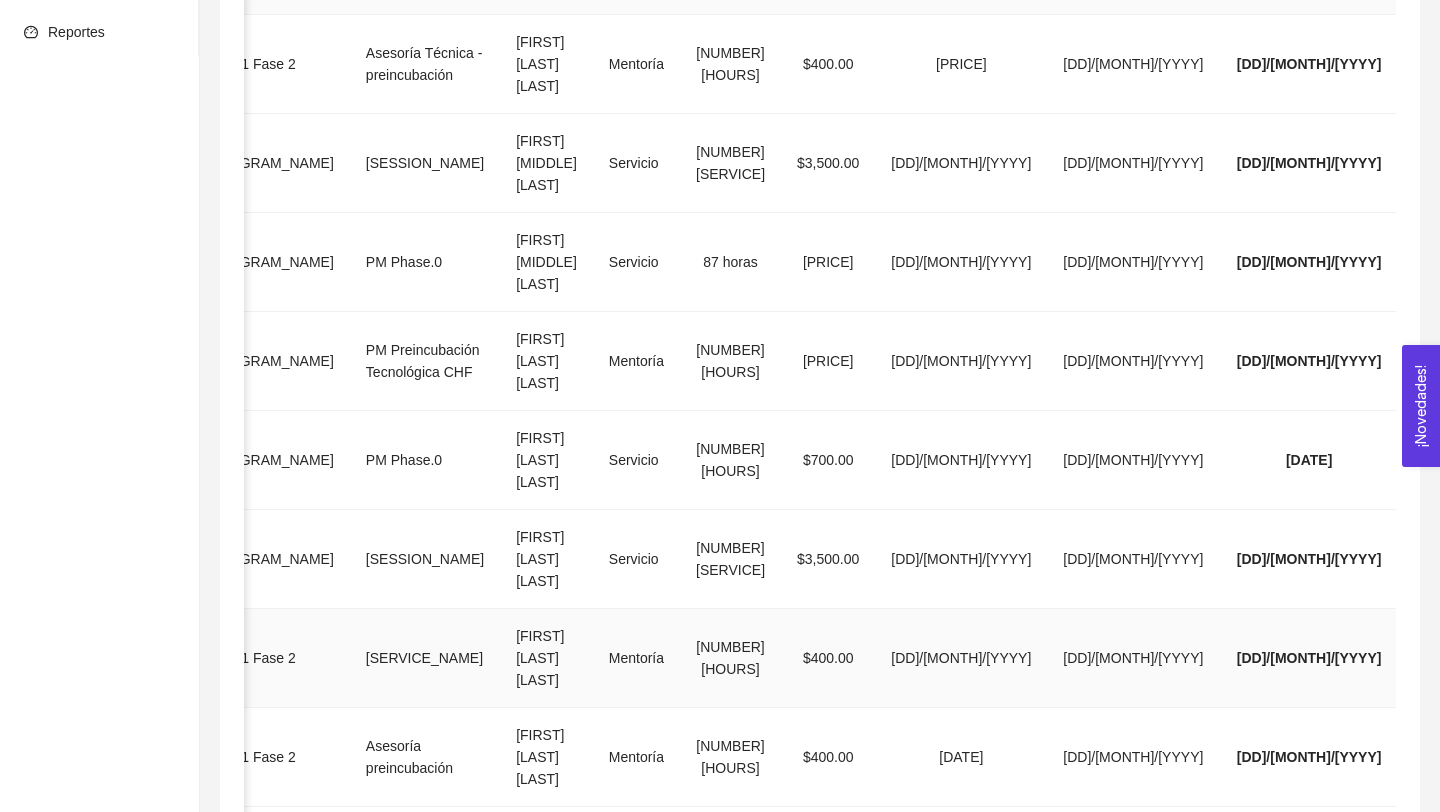 scroll, scrollTop: 390, scrollLeft: 0, axis: vertical 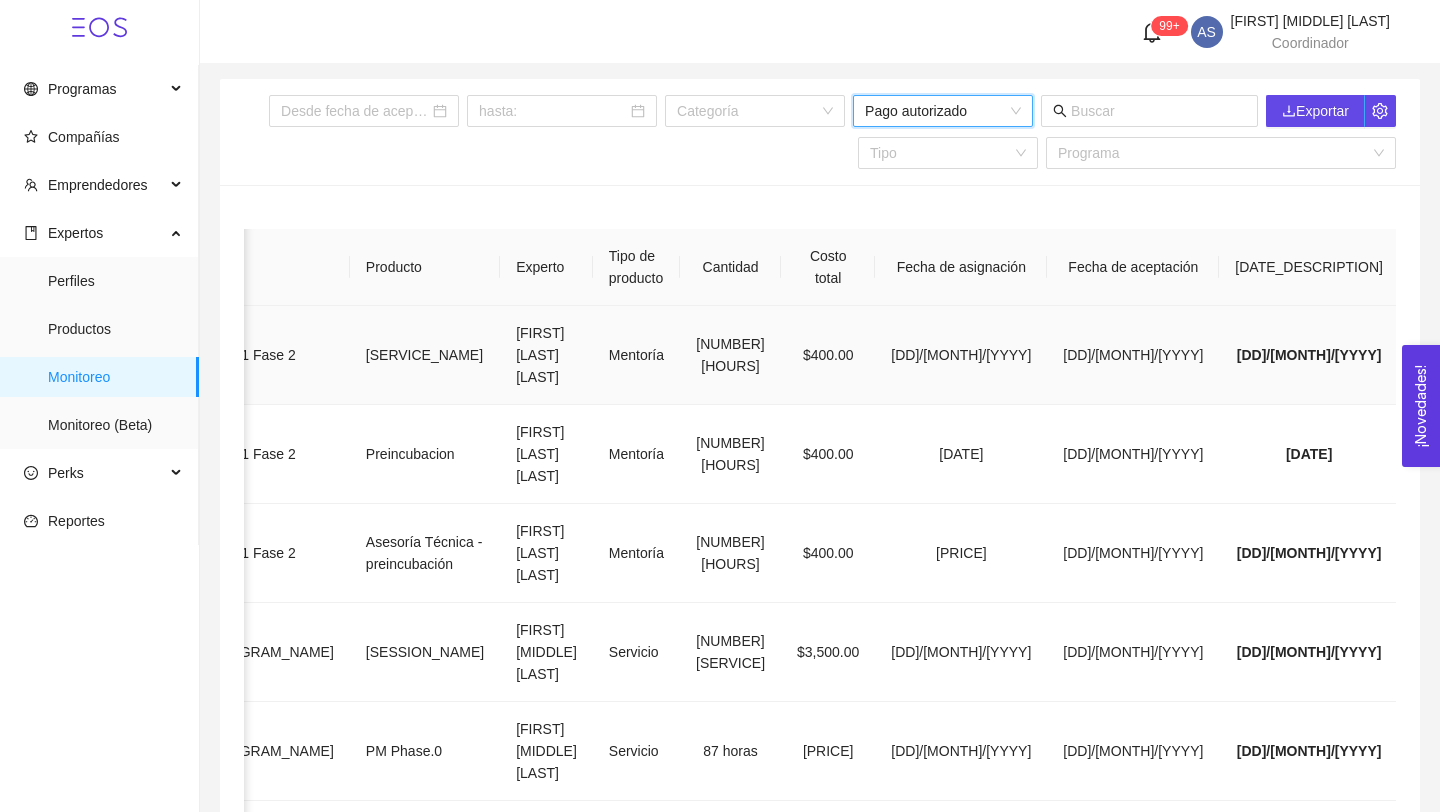 click on "Pago autorizado" at bounding box center [1474, 355] 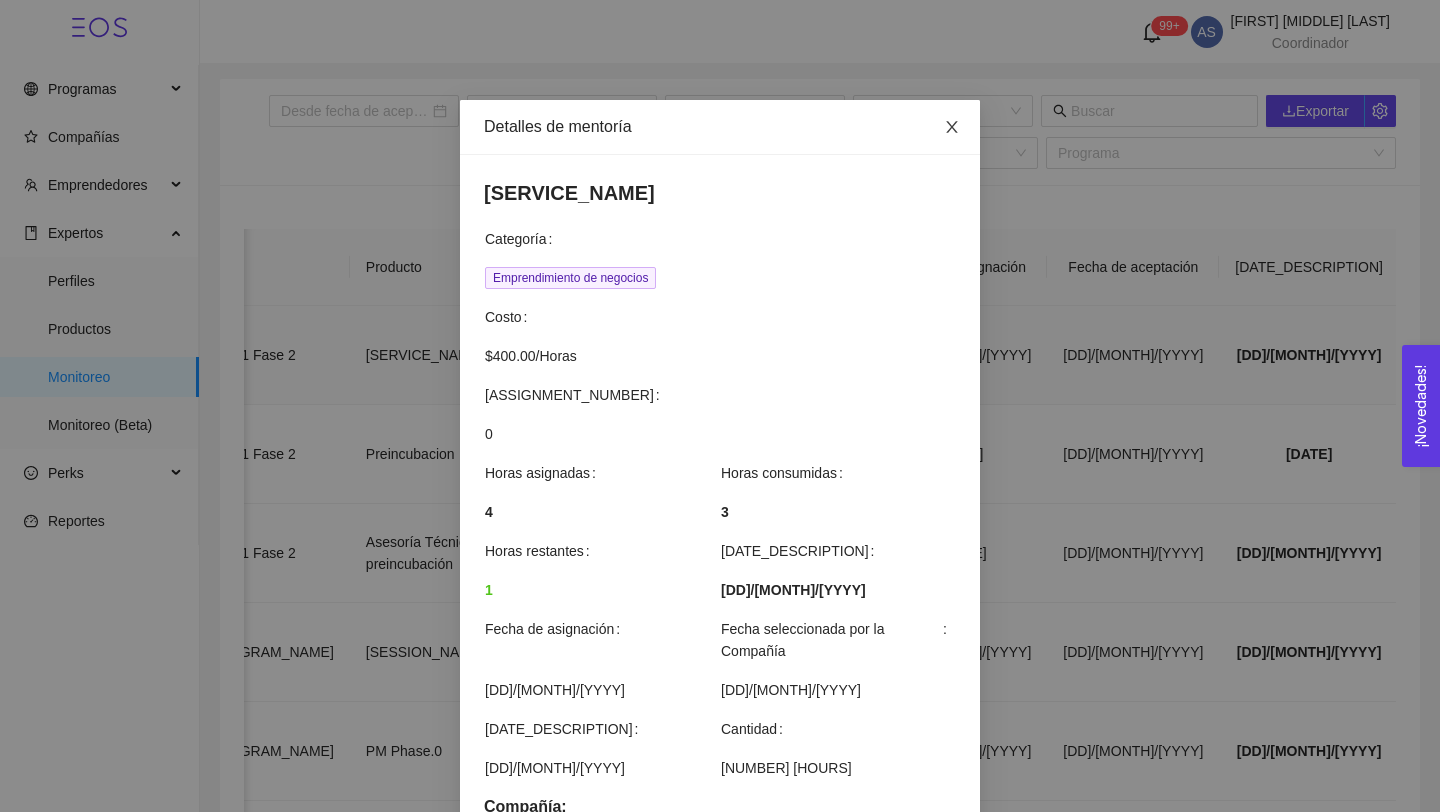 click at bounding box center (952, 127) 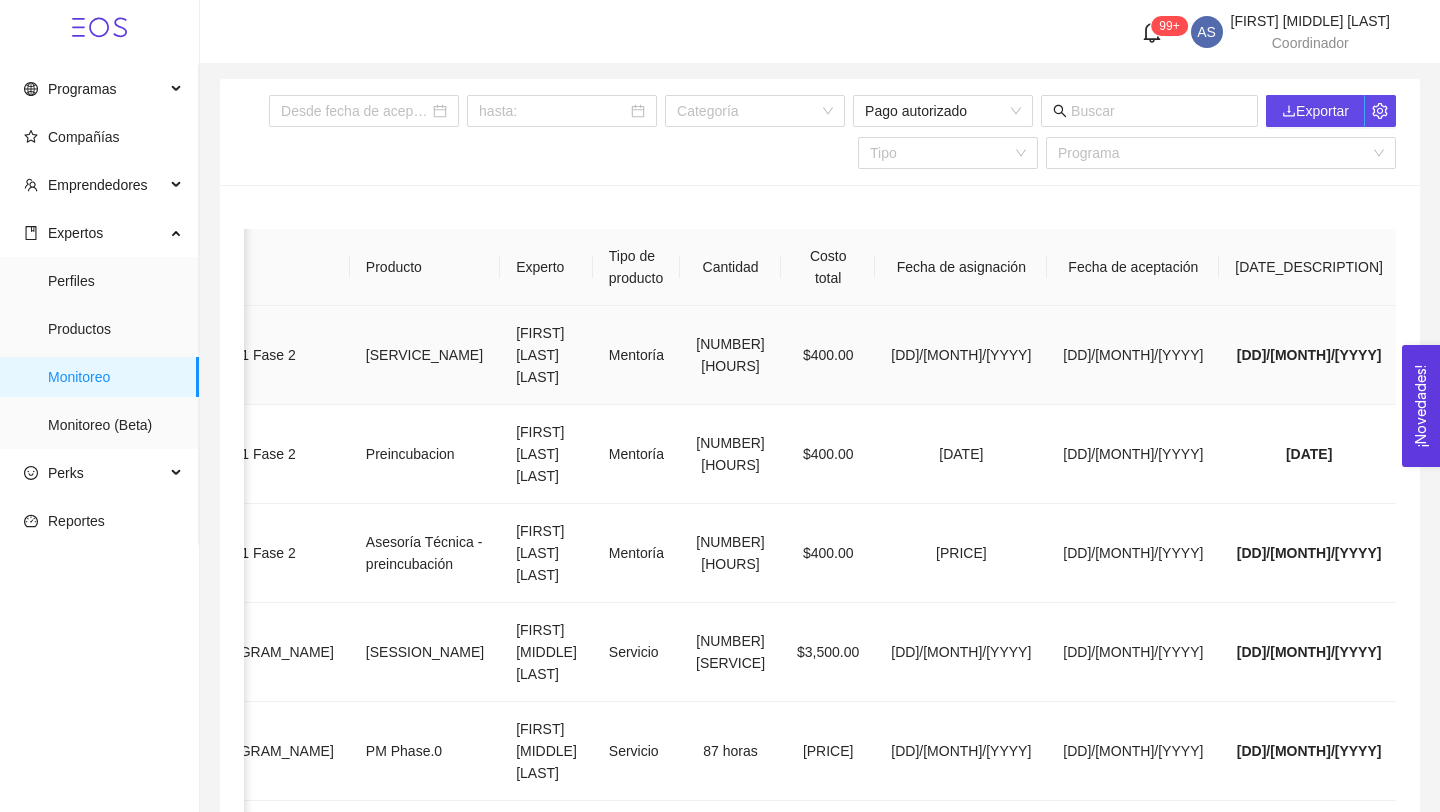 click on "Tipo" at bounding box center [755, 111] 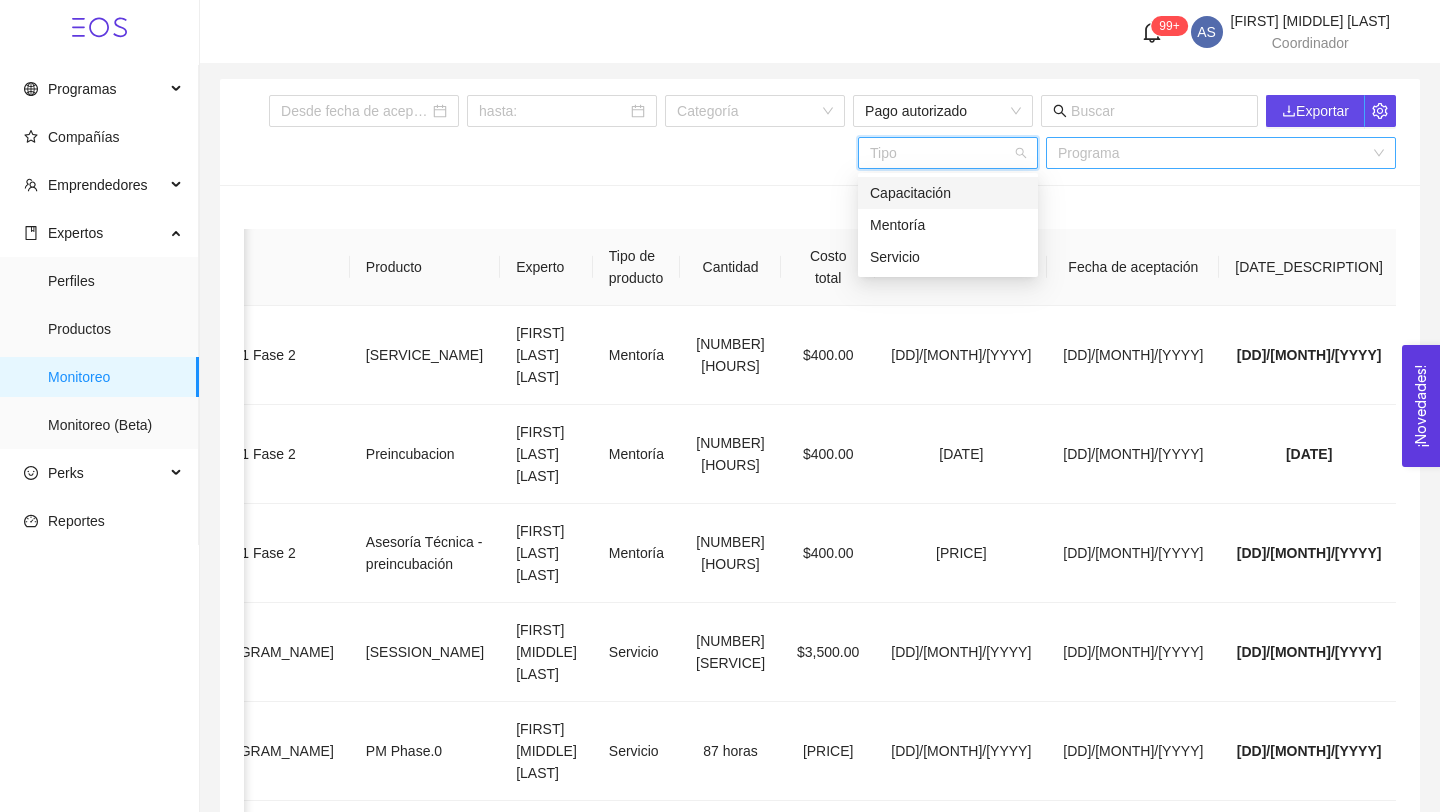 drag, startPoint x: 1338, startPoint y: 319, endPoint x: 1072, endPoint y: 152, distance: 314.078 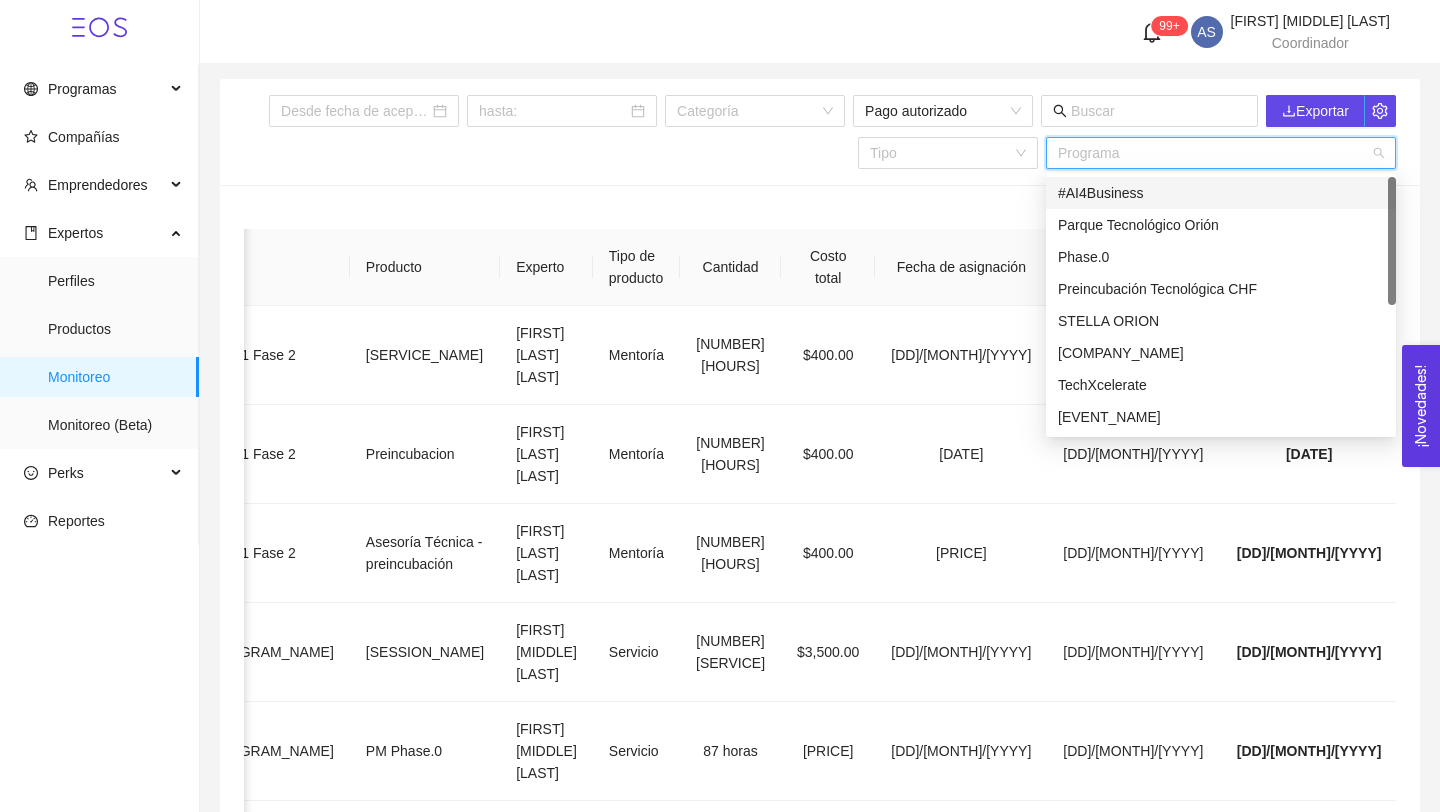 scroll, scrollTop: 22, scrollLeft: 0, axis: vertical 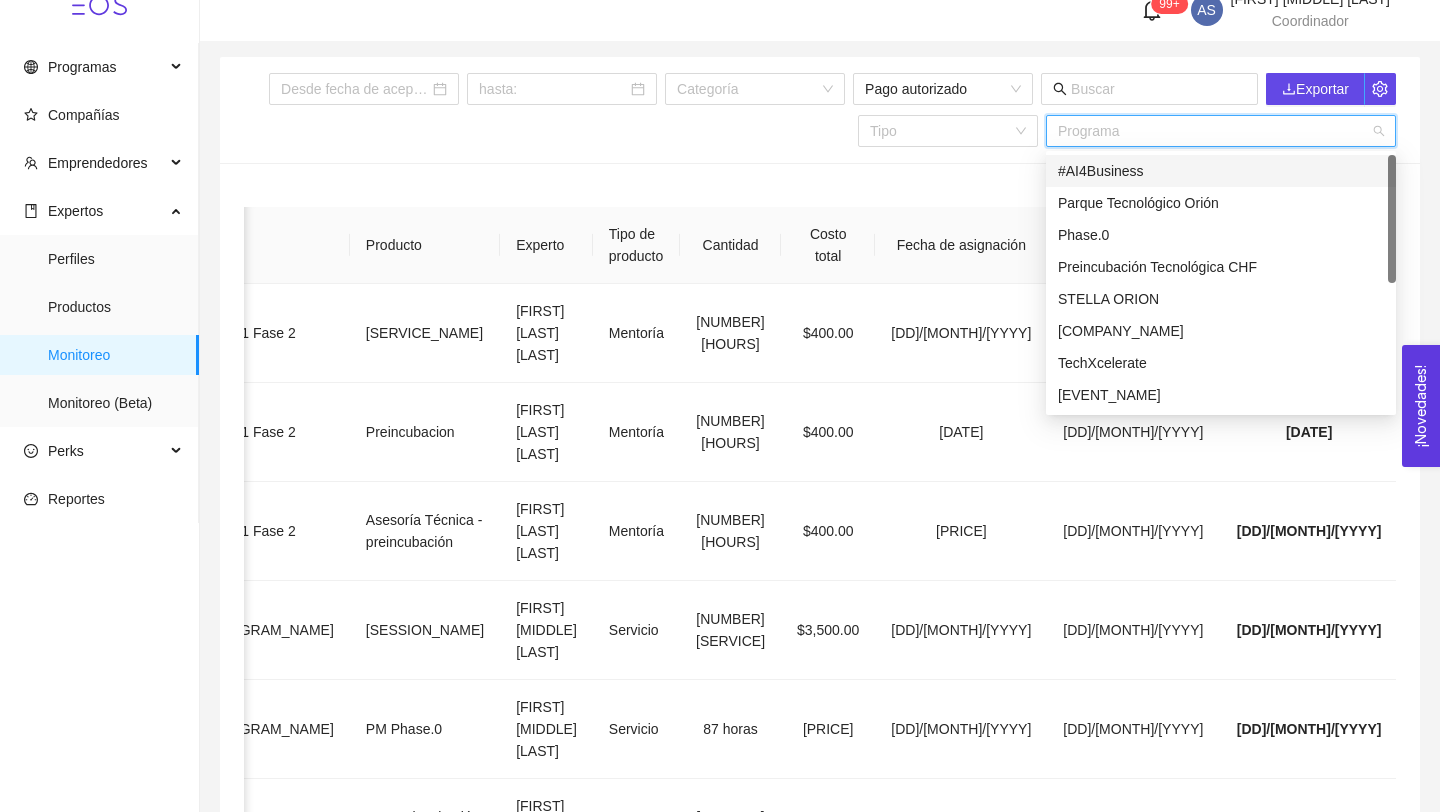 drag, startPoint x: 1072, startPoint y: 152, endPoint x: 992, endPoint y: 181, distance: 85.09406 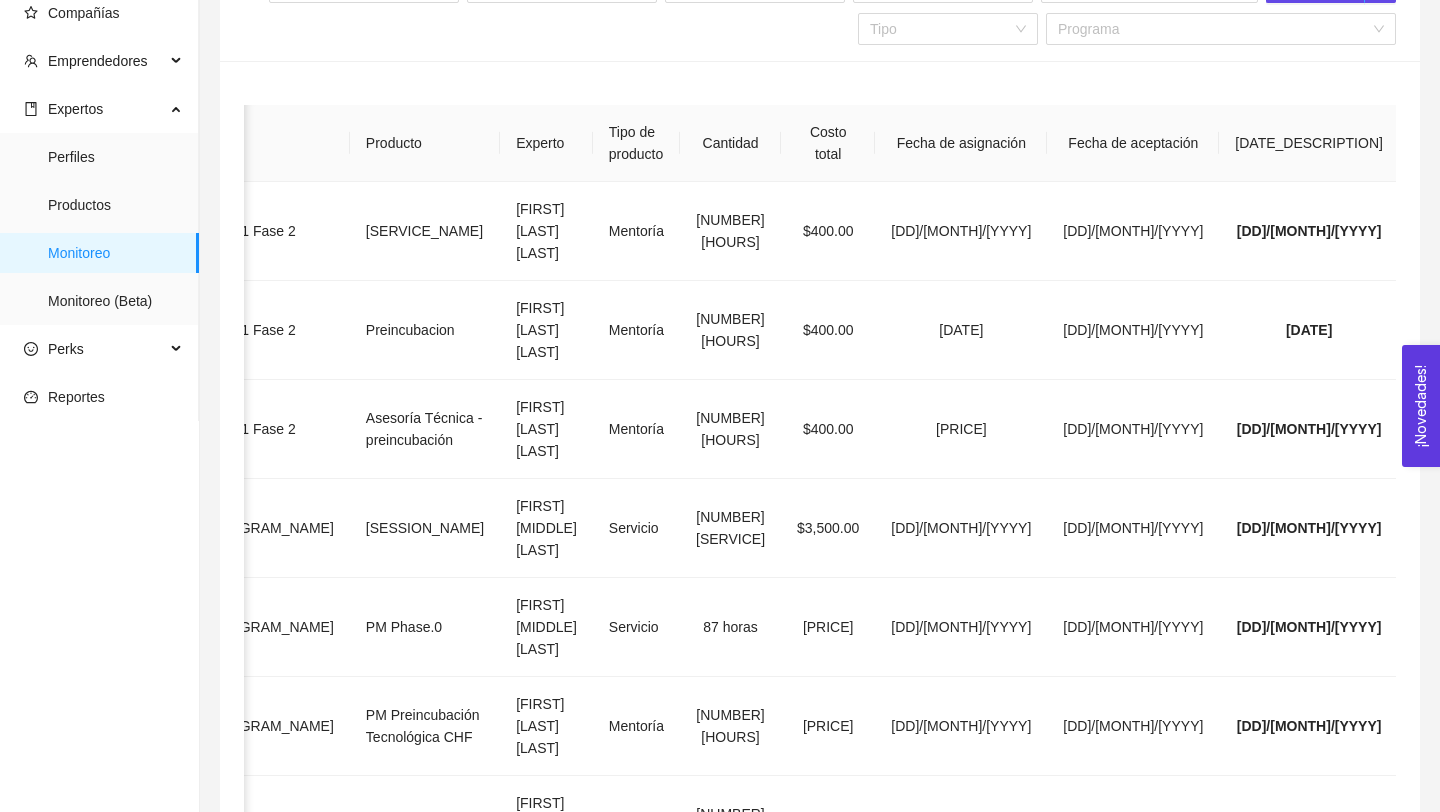 scroll, scrollTop: 125, scrollLeft: 0, axis: vertical 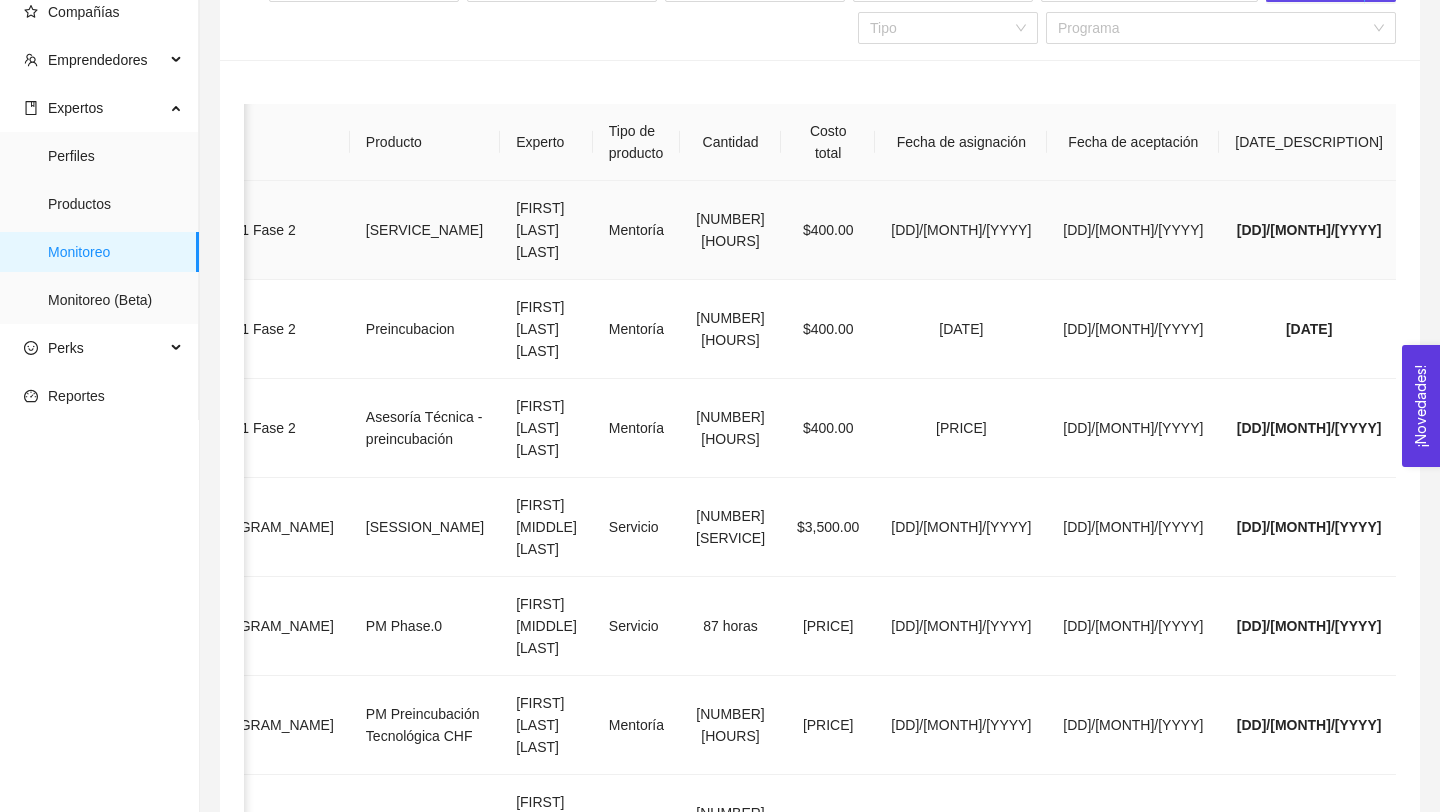 drag, startPoint x: 992, startPoint y: 181, endPoint x: 1381, endPoint y: 232, distance: 392.32895 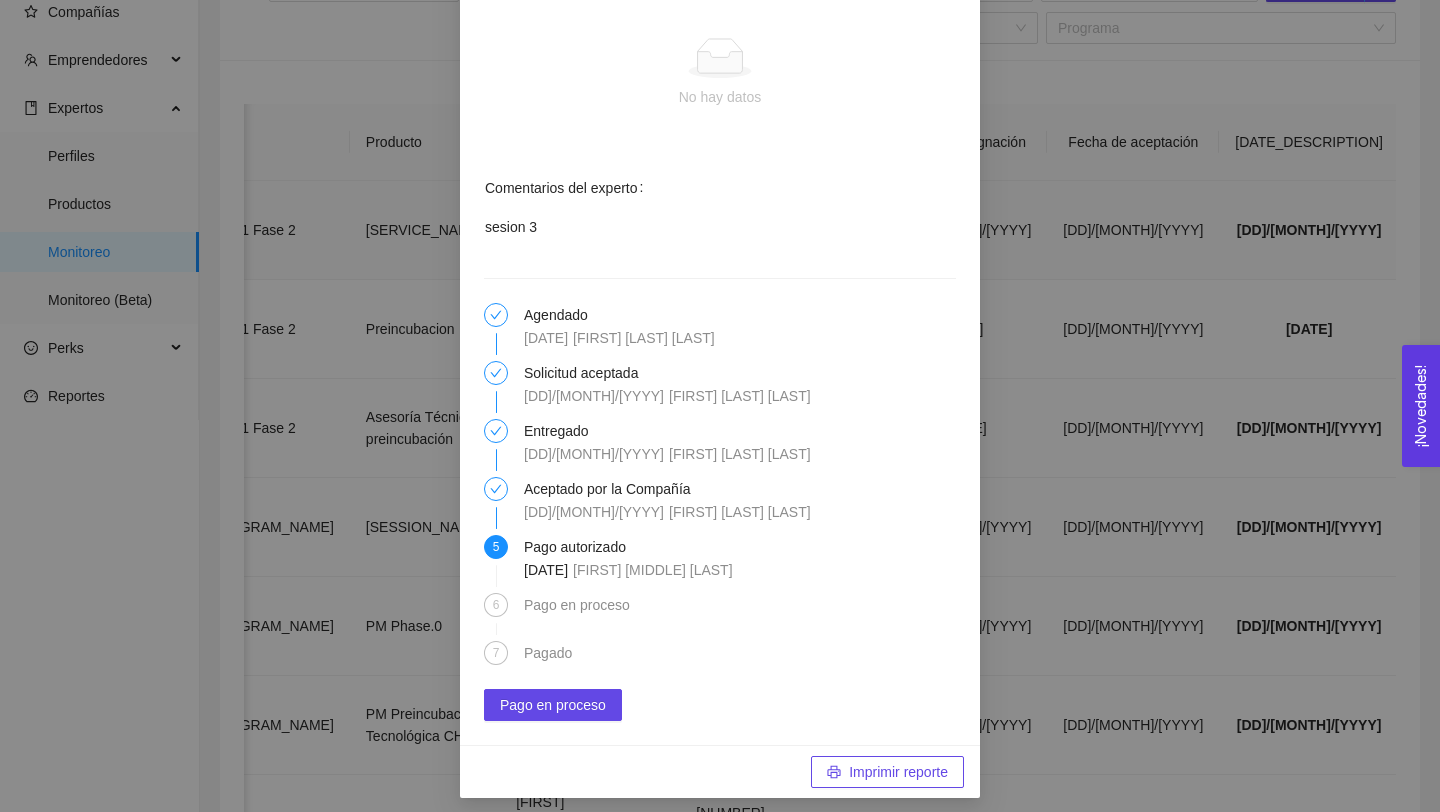 scroll, scrollTop: 1714, scrollLeft: 0, axis: vertical 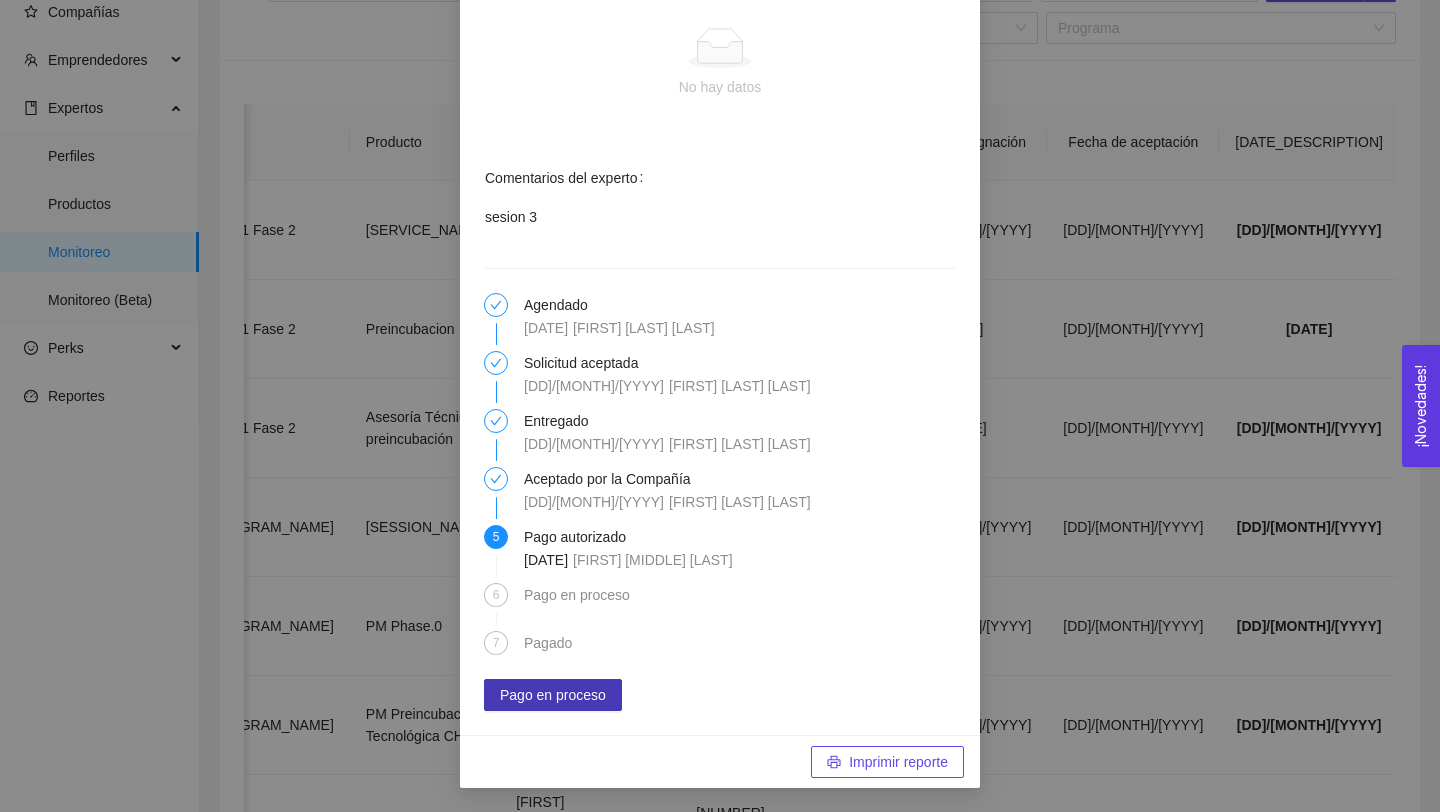 drag, startPoint x: 1381, startPoint y: 232, endPoint x: 694, endPoint y: 527, distance: 747.659 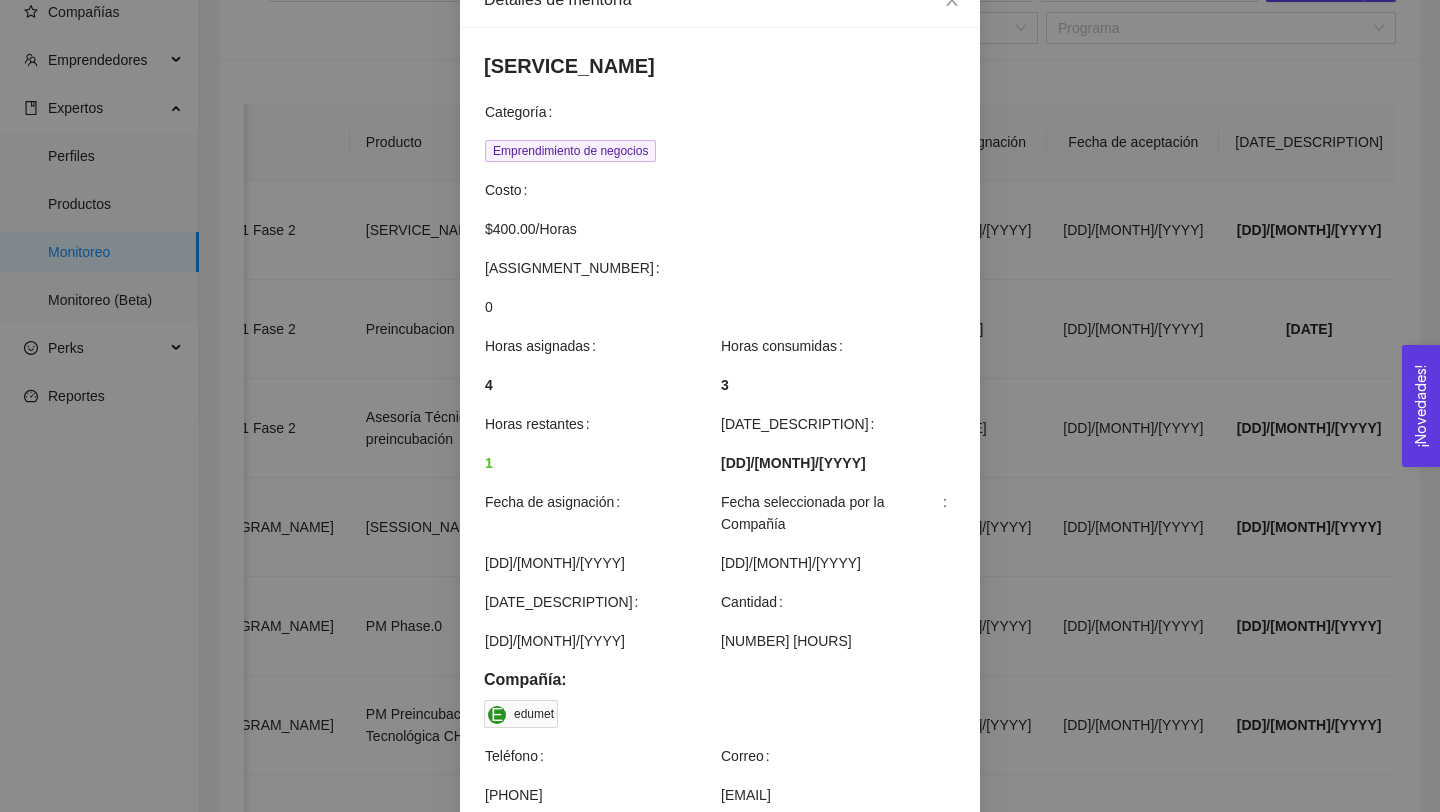 scroll, scrollTop: 0, scrollLeft: 0, axis: both 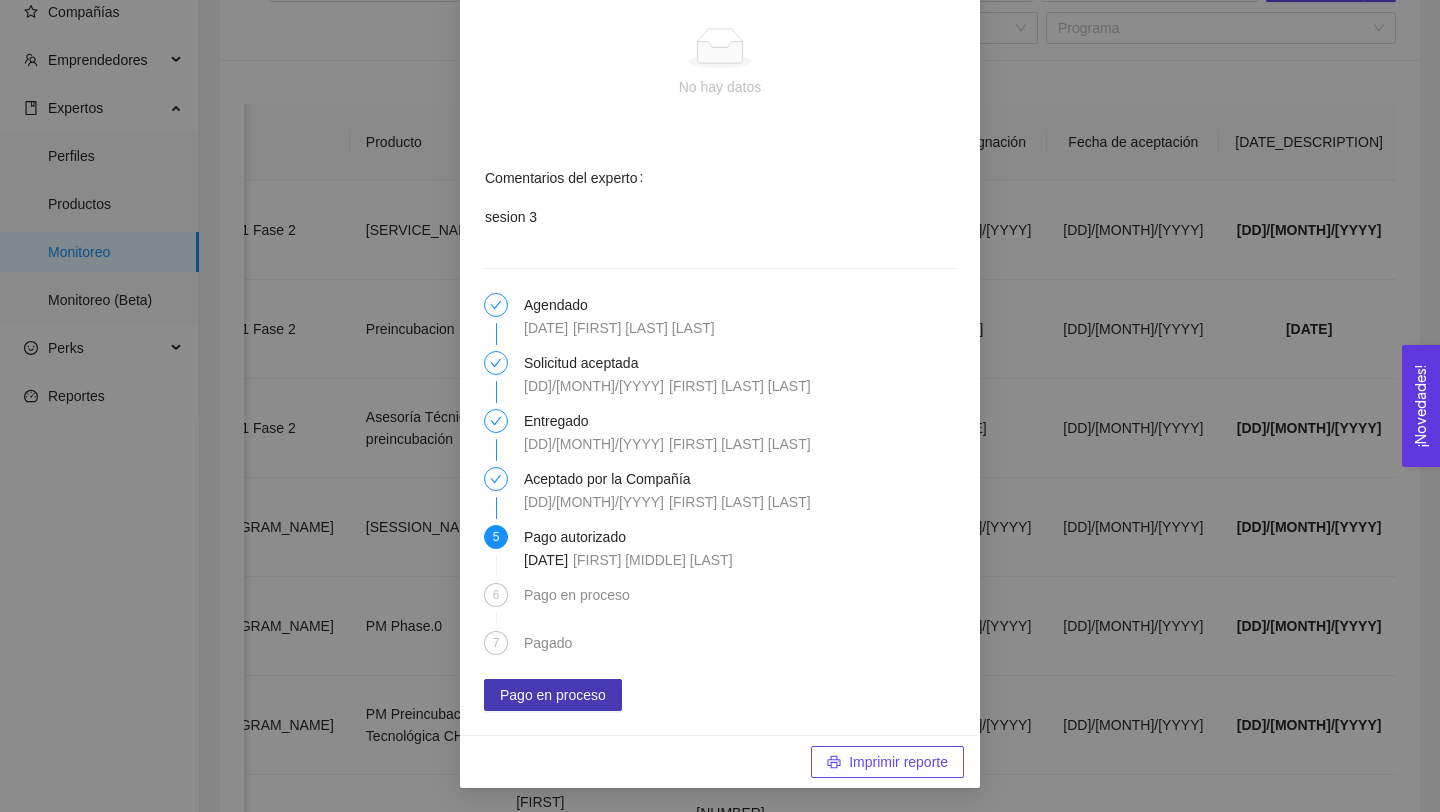 click on "Pago en proceso" at bounding box center (553, 695) 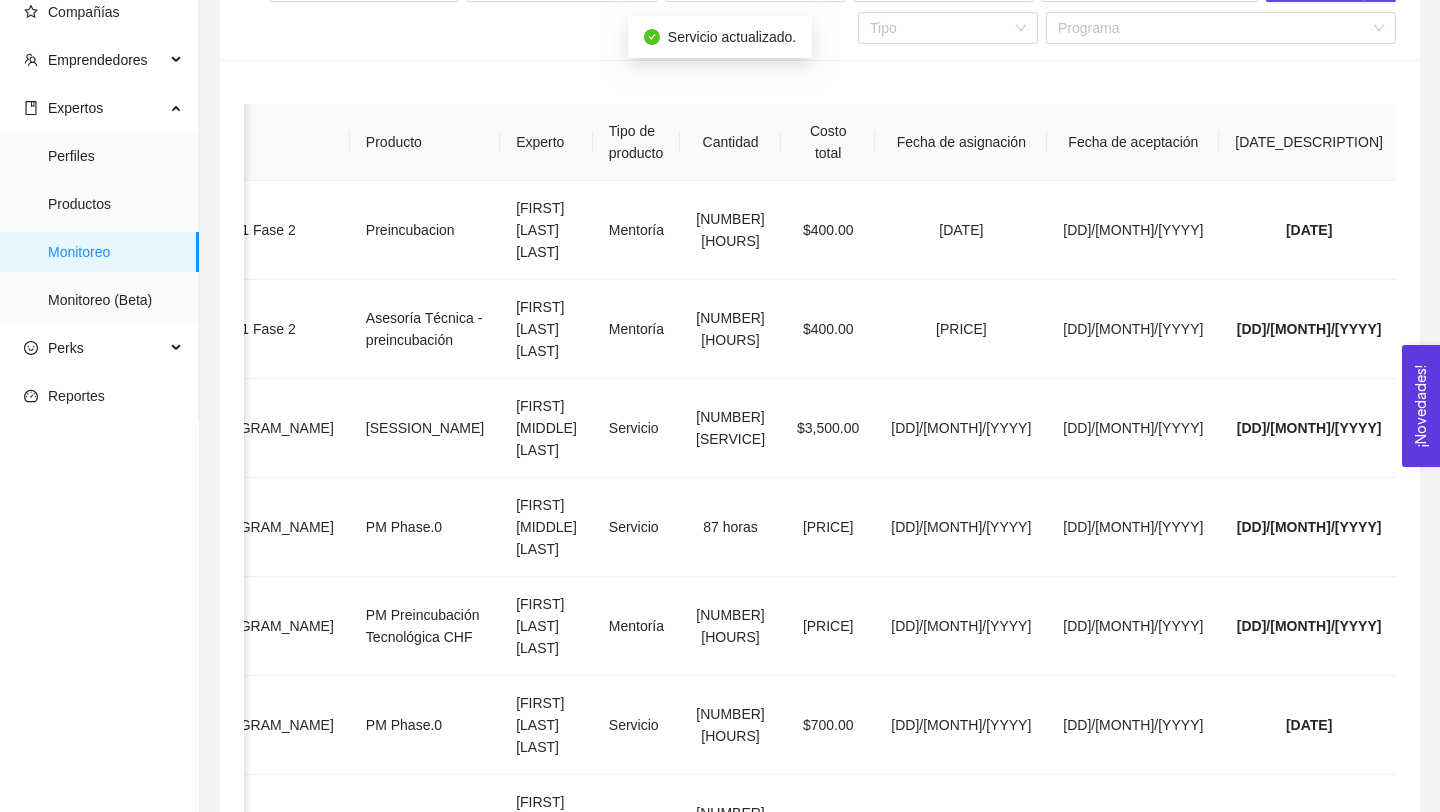 scroll, scrollTop: 1614, scrollLeft: 0, axis: vertical 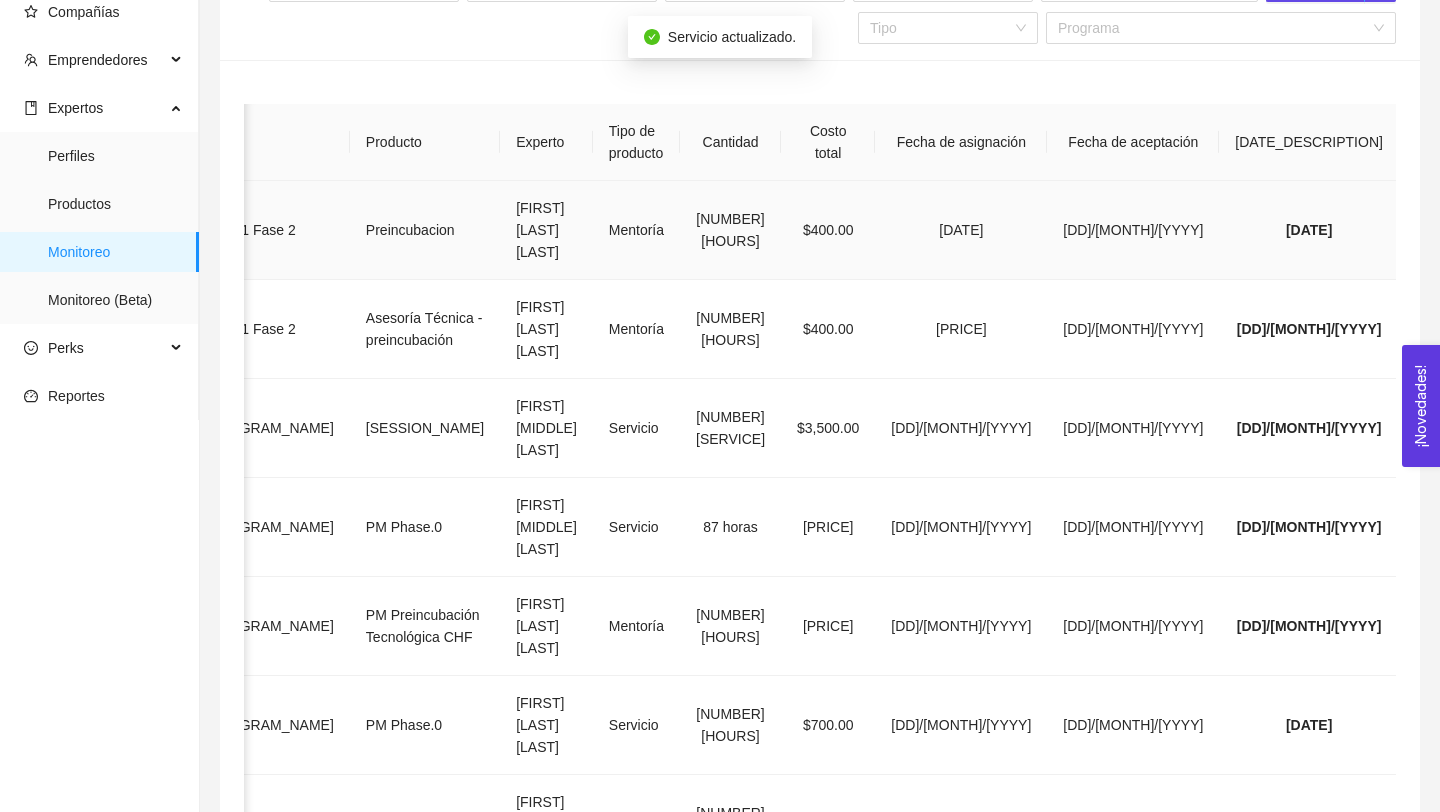 drag, startPoint x: 568, startPoint y: 695, endPoint x: 1295, endPoint y: 248, distance: 853.4272 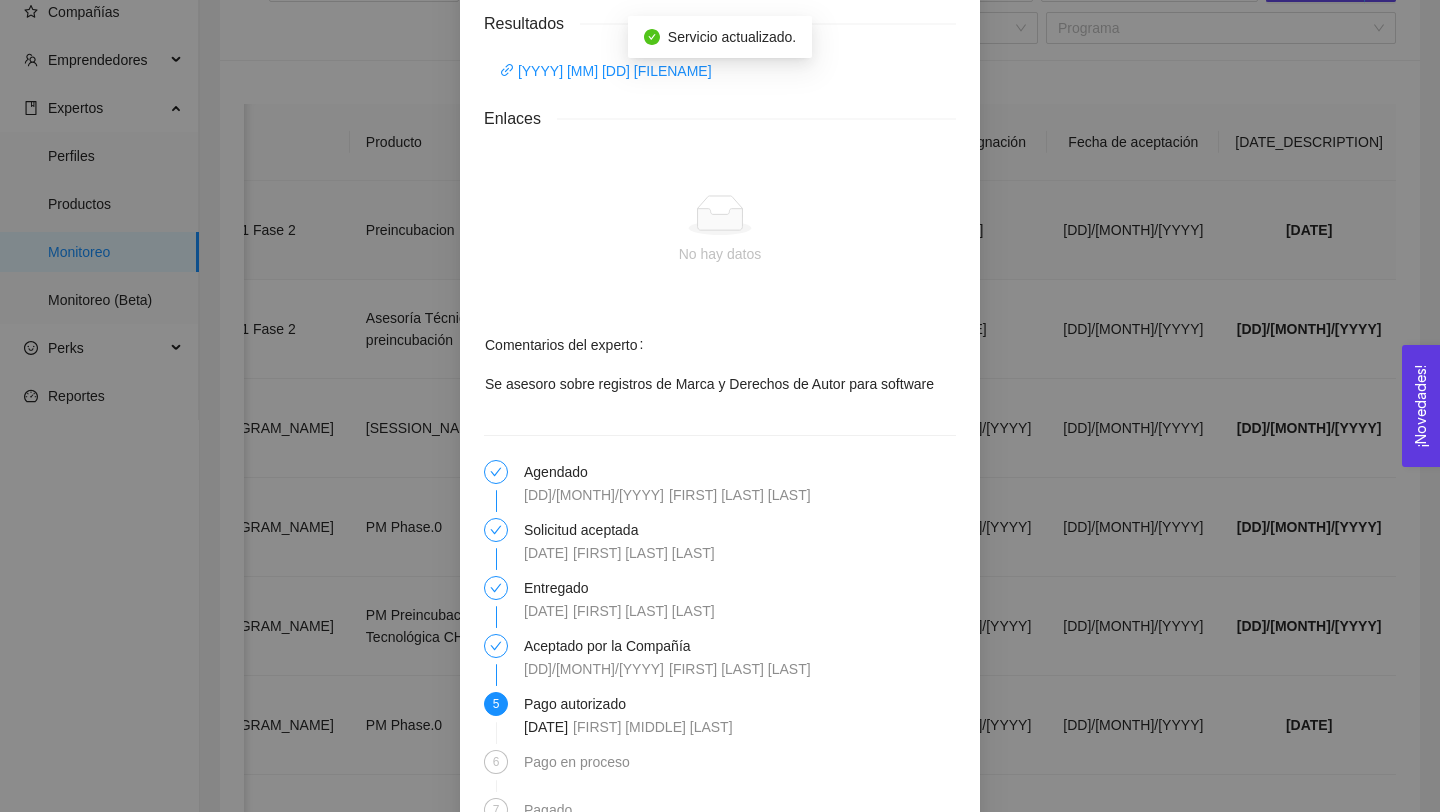 scroll, scrollTop: 1860, scrollLeft: 0, axis: vertical 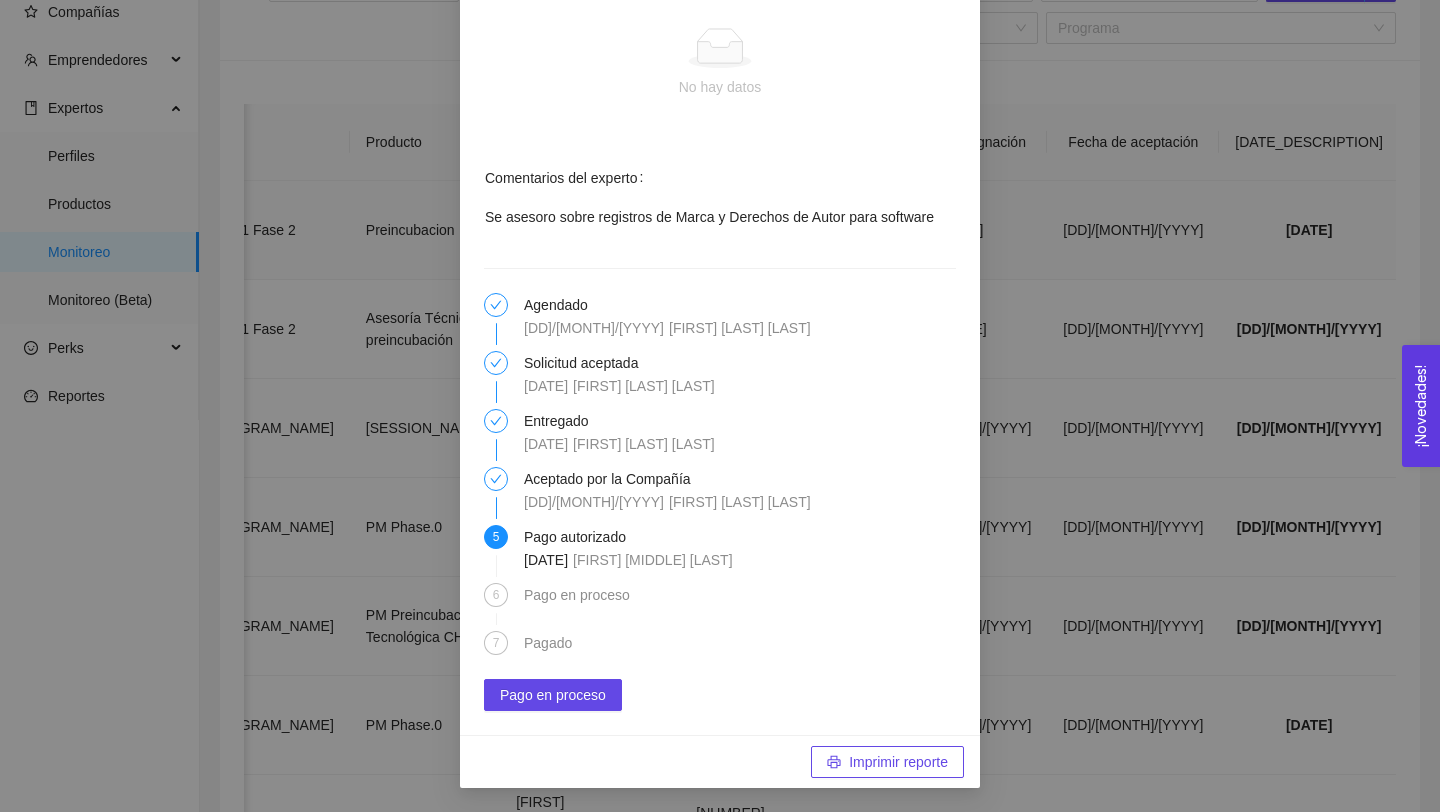 click on "[PROGRAM_NAME] Impulsa tus proyectos con una combinación única de experiencia en propiedad intelectual, transferencia de tecnología y emprendimiento de base científica y tecnológica (EBCT).
Ofrecemos soluciones integrales para:
Asesoría en protección y gestión de activos intangibles: Registra y optimiza tus marcas, patentes y derechos de autor.
Transferencia de tecnología: Transforma desarrollos científicos y tecnológicos en oportunidades de negocio rentables.
Emprendimiento de alto impacto: Diseña estrategias para startups tecnológicas y proyectos basados en innovación científica. [CATEGORY] [BUSINESS_CATEGORY] [PRICE] / [HOURS] [ASSIGNMENT_NUMBER] [ASSIGNED_HOURS] [CONSUMED_HOURS] [REMAINING_HOURS] [CONSUMPTION_DEADLINE] [ASSIGNMENT_DATE] [COMPANY_SELECTED_DATE] [PERFORMANCE_DATE] [QUANTITY] [HOURS] [COMPANY]: E [EMAIL] [PHONE] [EMAIL]" at bounding box center (720, -485) 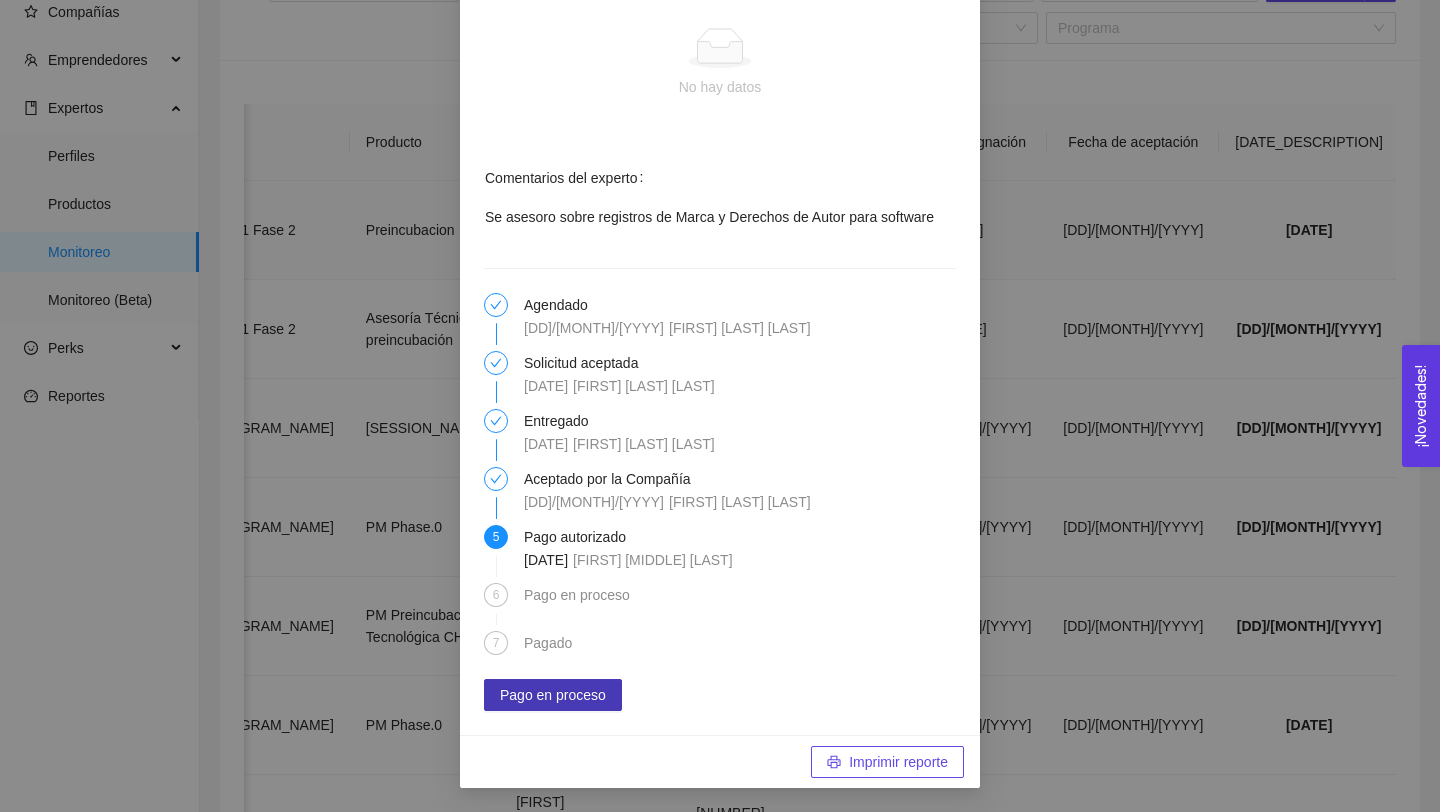click on "Pago en proceso" at bounding box center (553, 695) 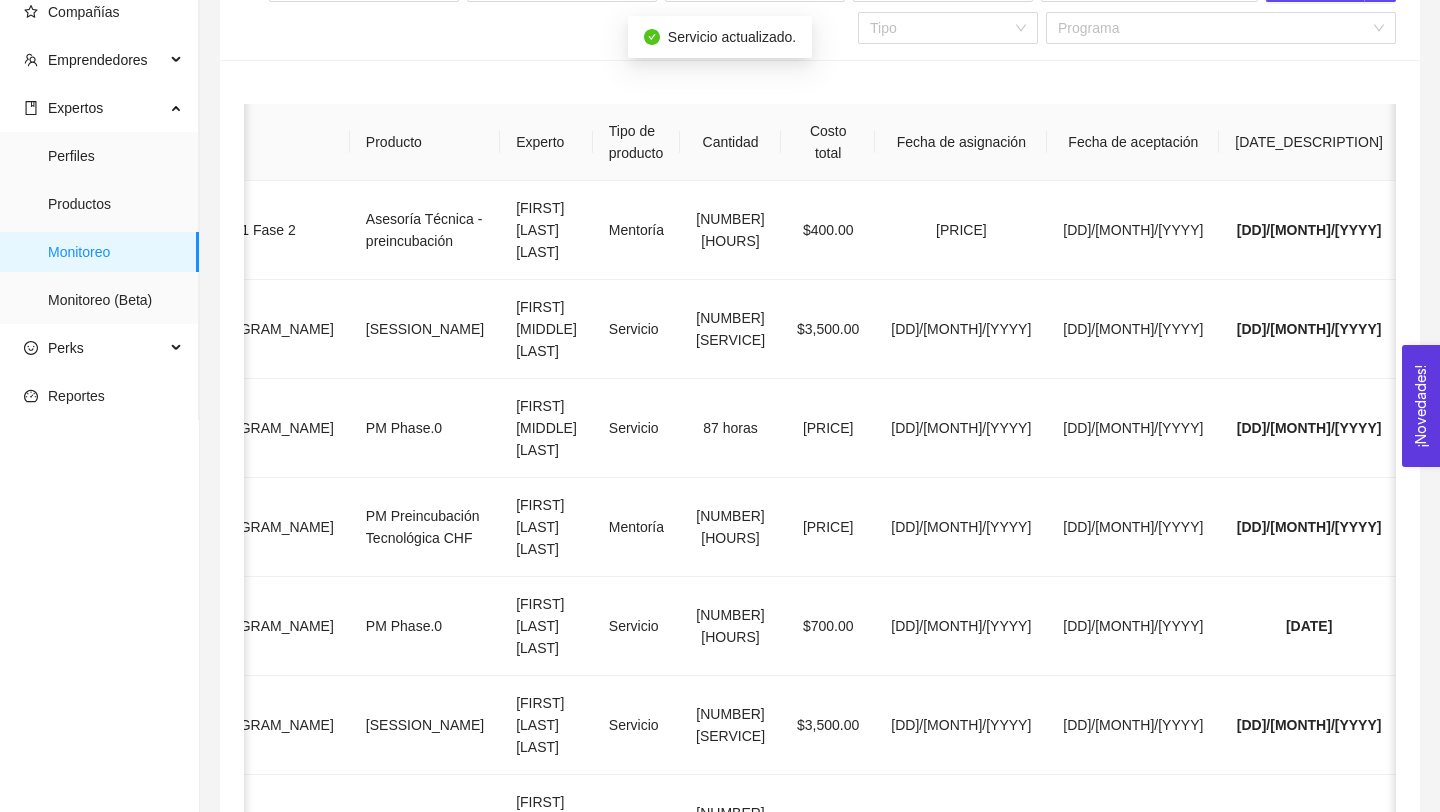 scroll, scrollTop: 1760, scrollLeft: 0, axis: vertical 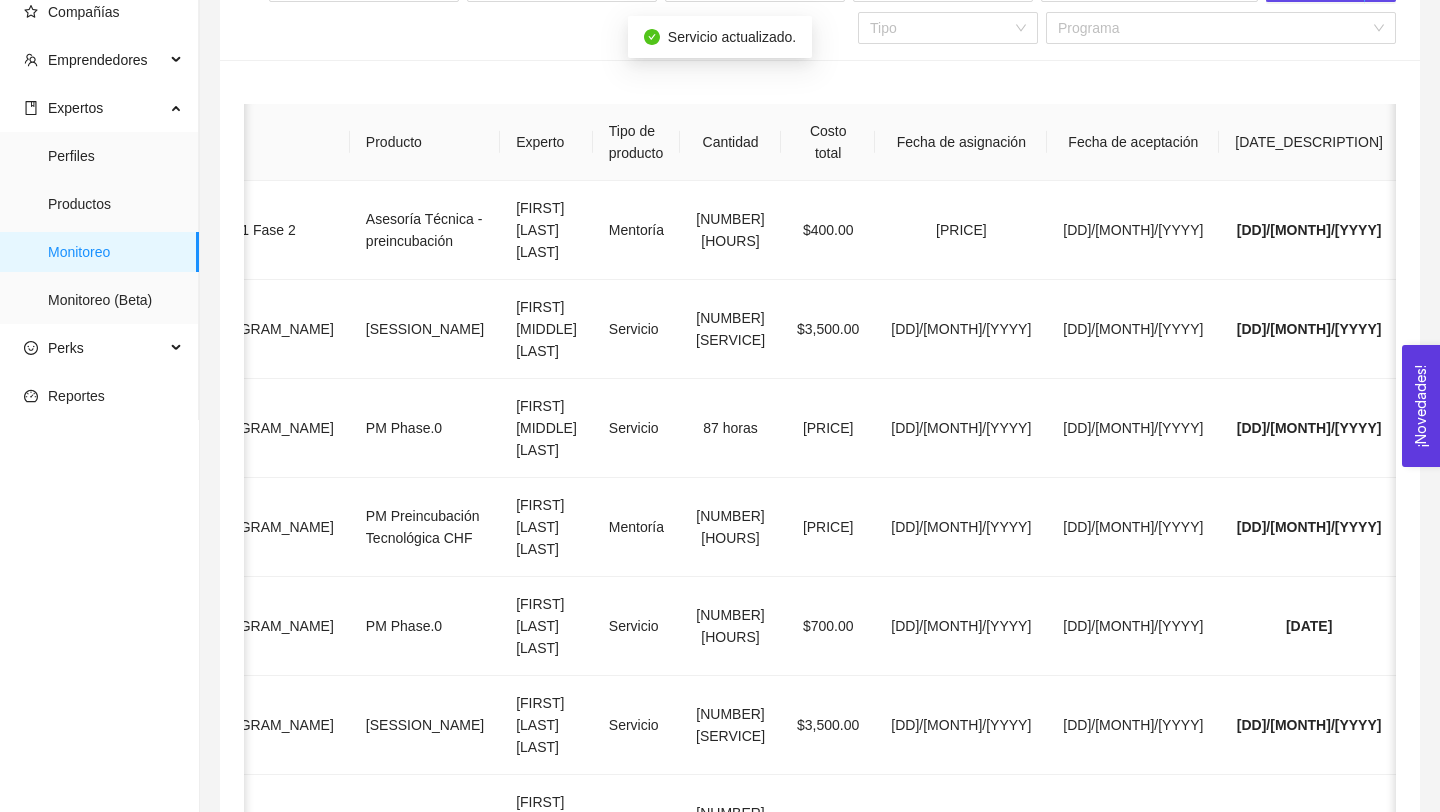 click on "Pago autorizado" at bounding box center [1474, 231] 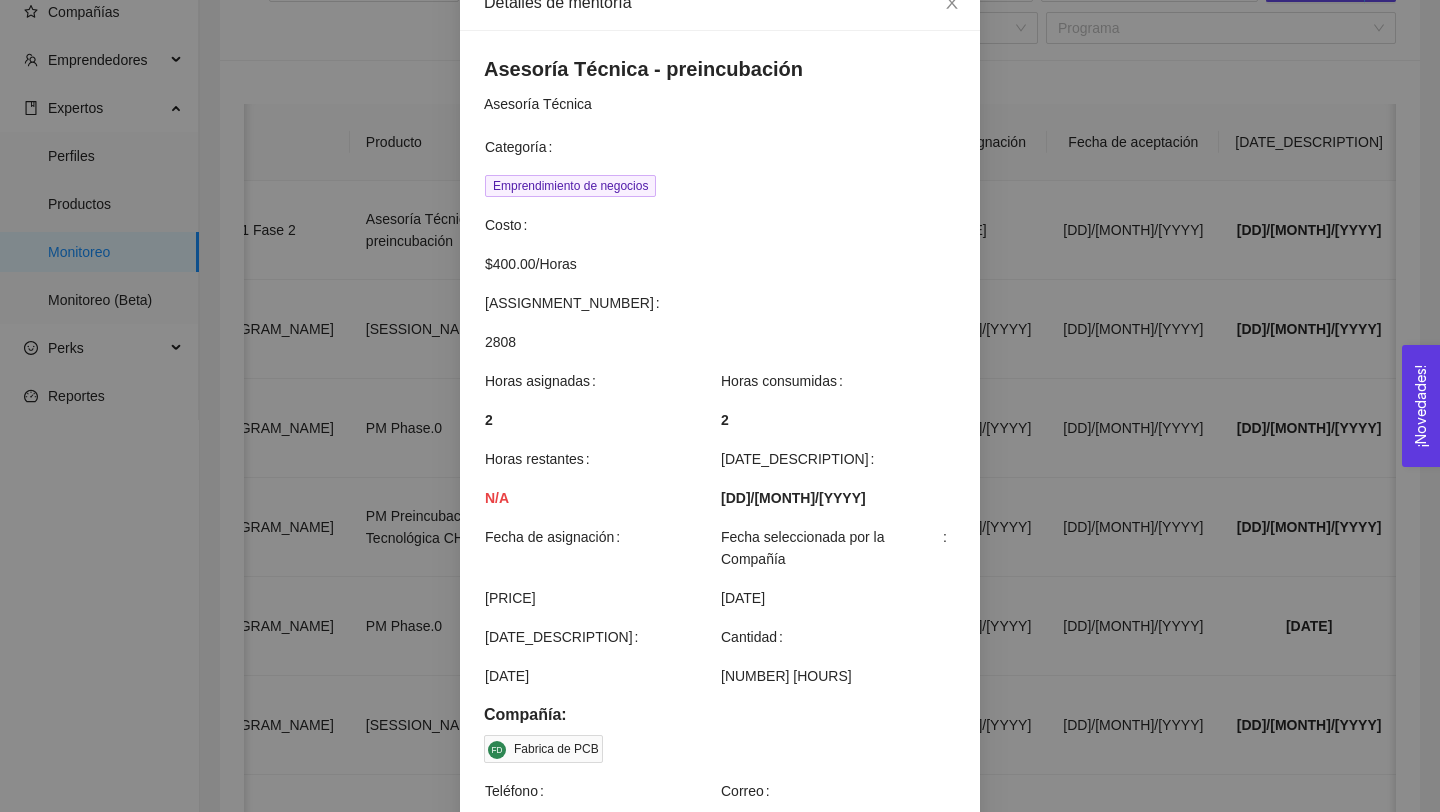 scroll, scrollTop: 0, scrollLeft: 0, axis: both 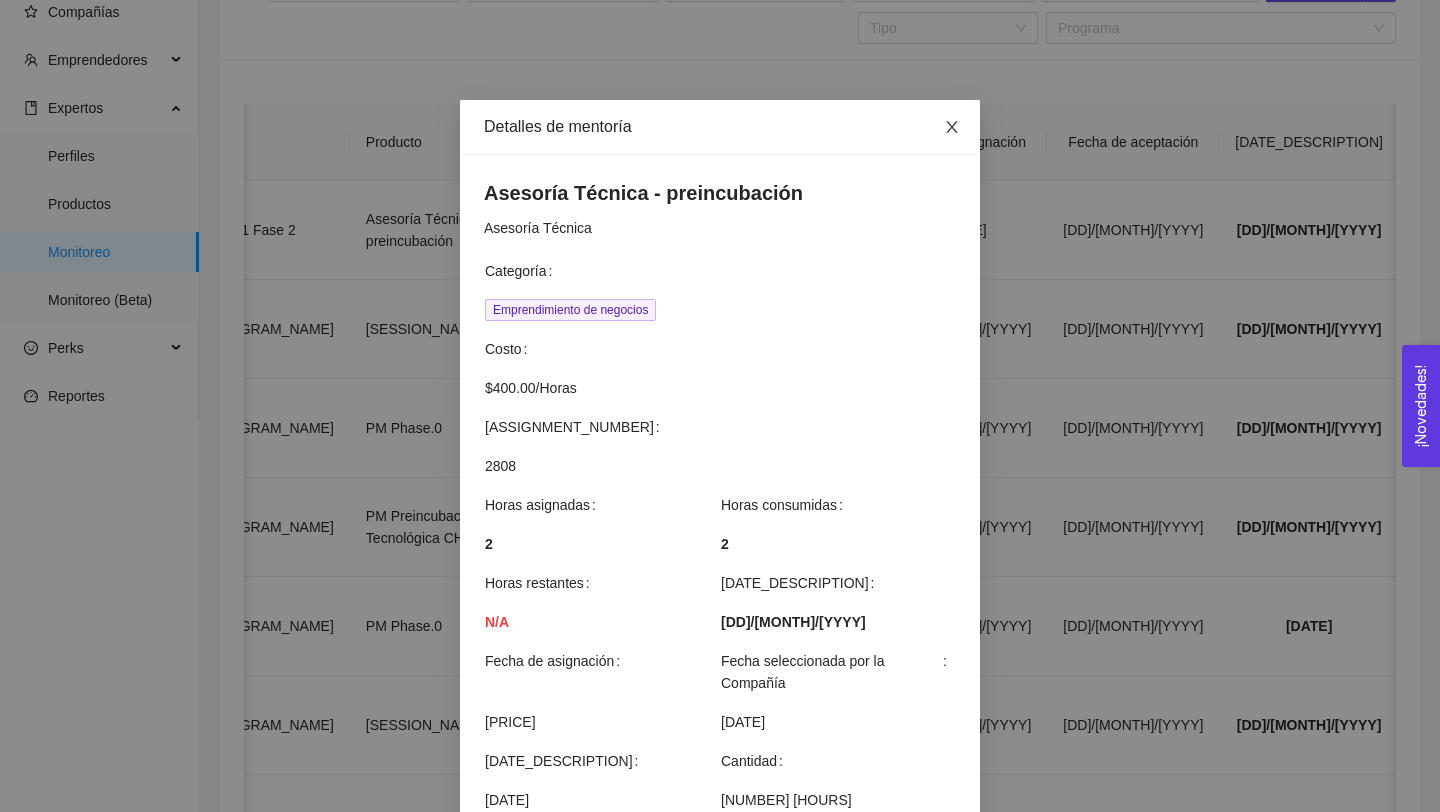 drag, startPoint x: 1295, startPoint y: 248, endPoint x: 947, endPoint y: 122, distance: 370.1081 